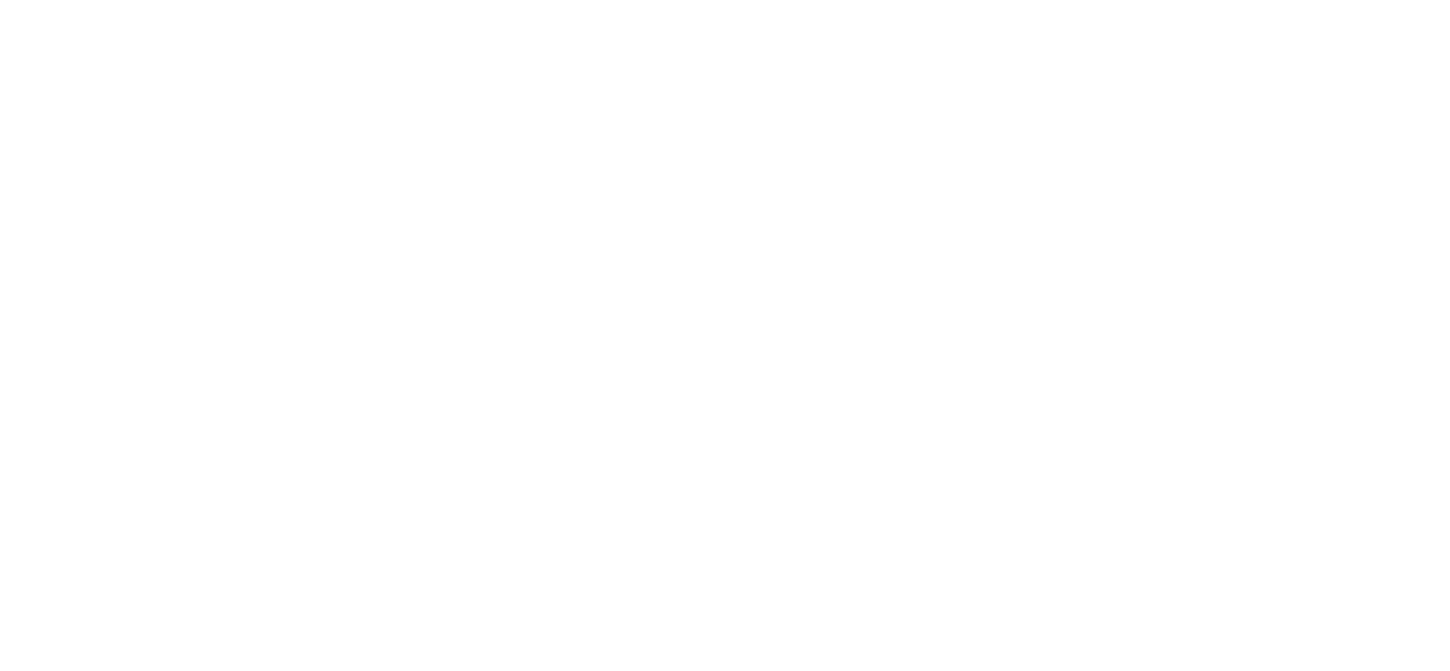 scroll, scrollTop: 0, scrollLeft: 0, axis: both 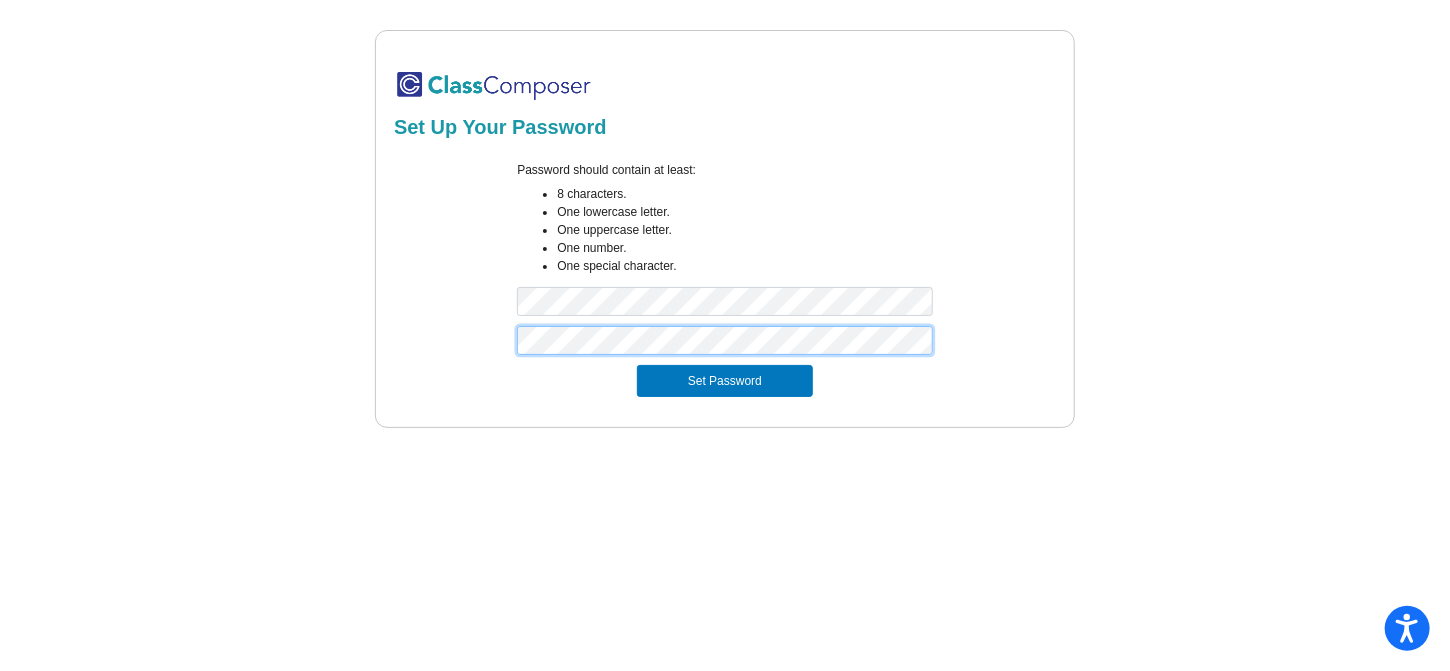 click on "Set Password" at bounding box center (725, 381) 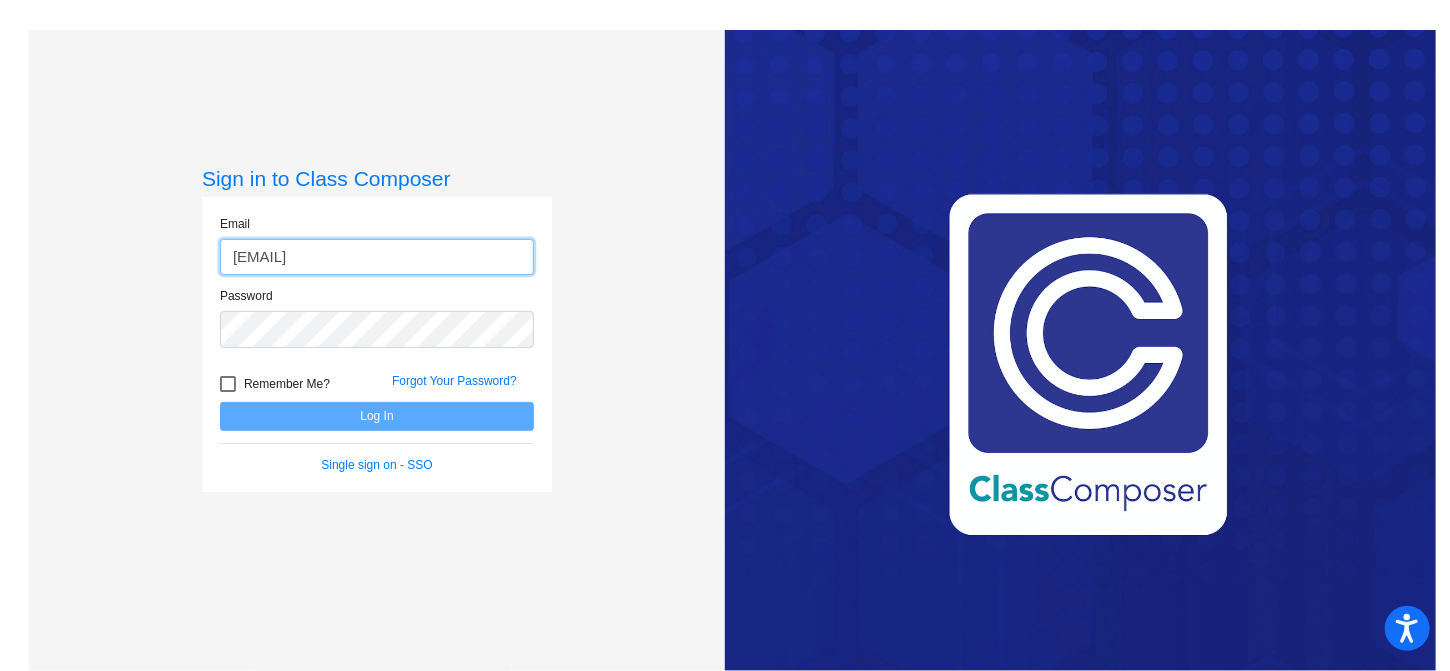 type on "[EMAIL]" 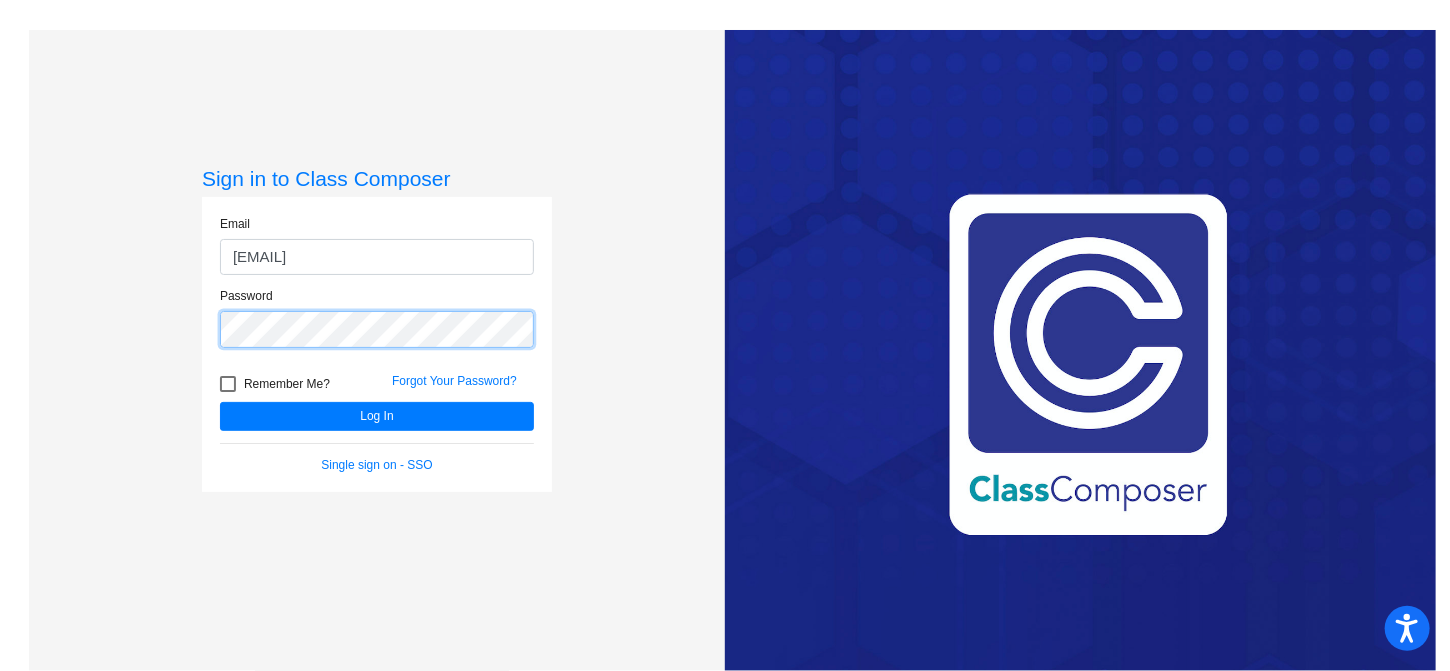 click on "Log In" 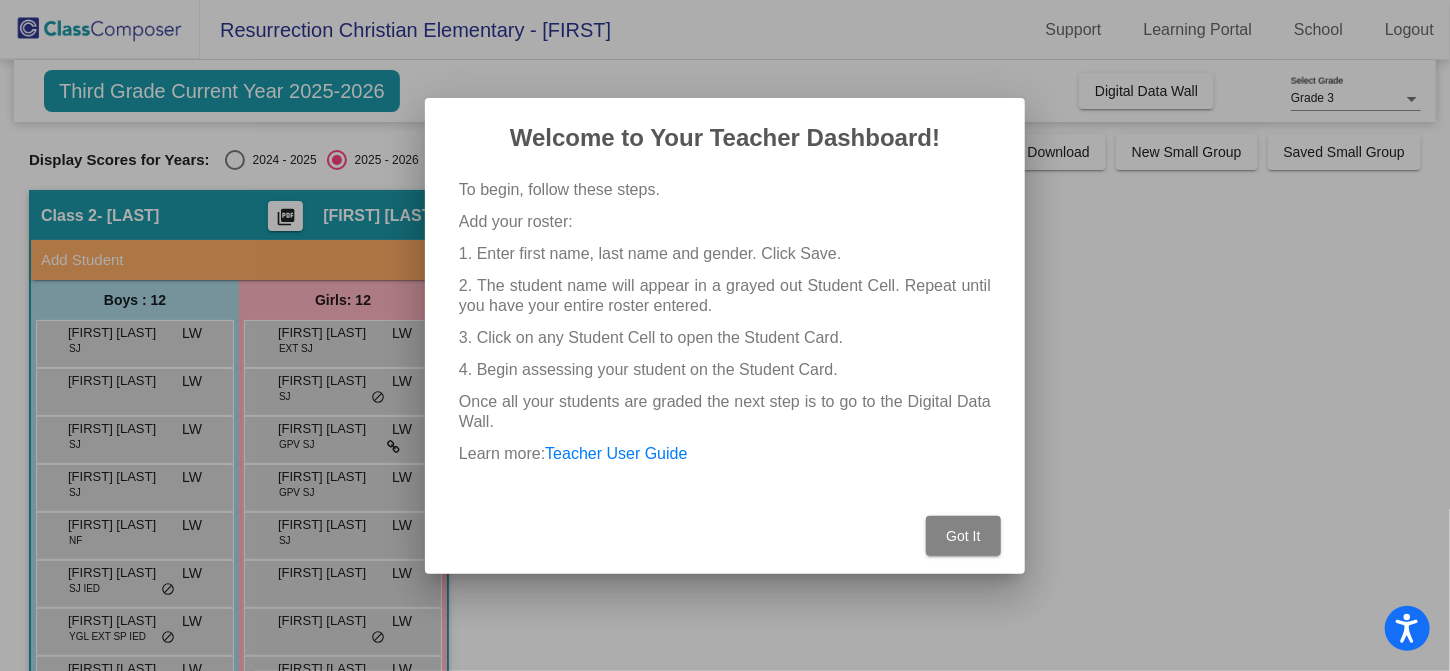 click on "Got It" at bounding box center (963, 536) 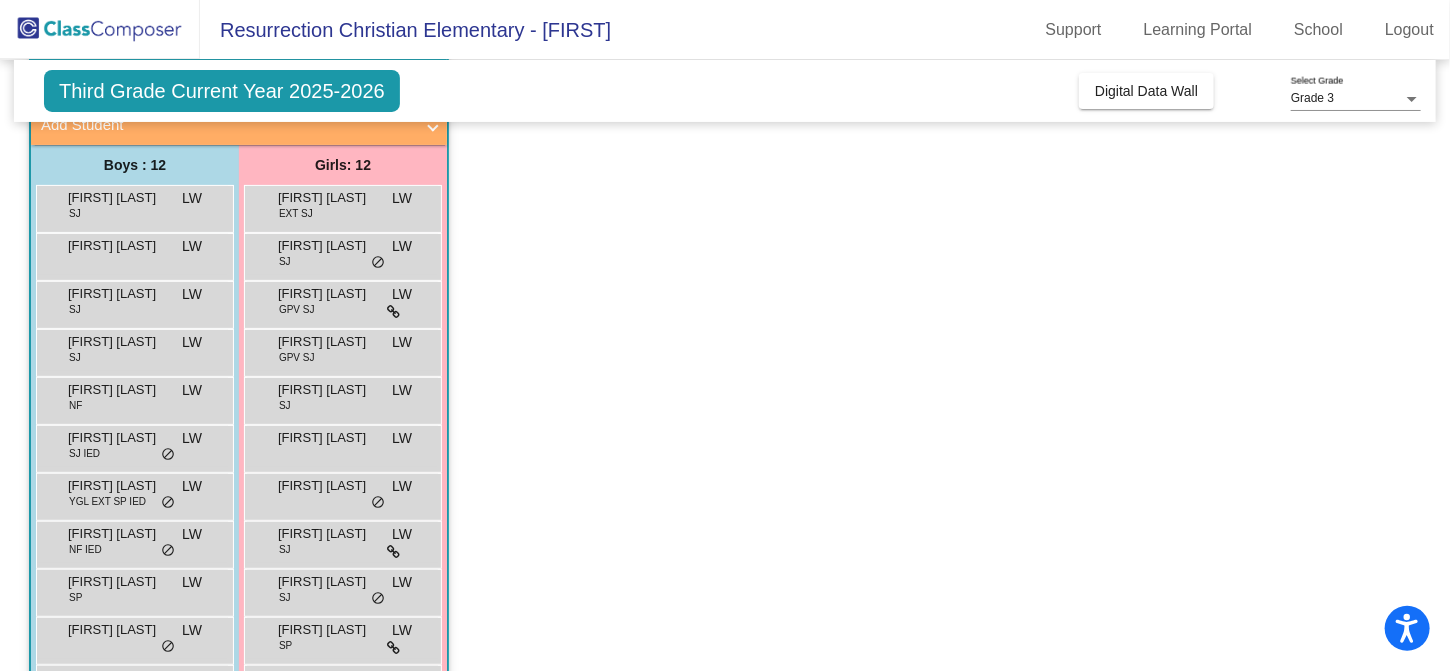 scroll, scrollTop: 132, scrollLeft: 0, axis: vertical 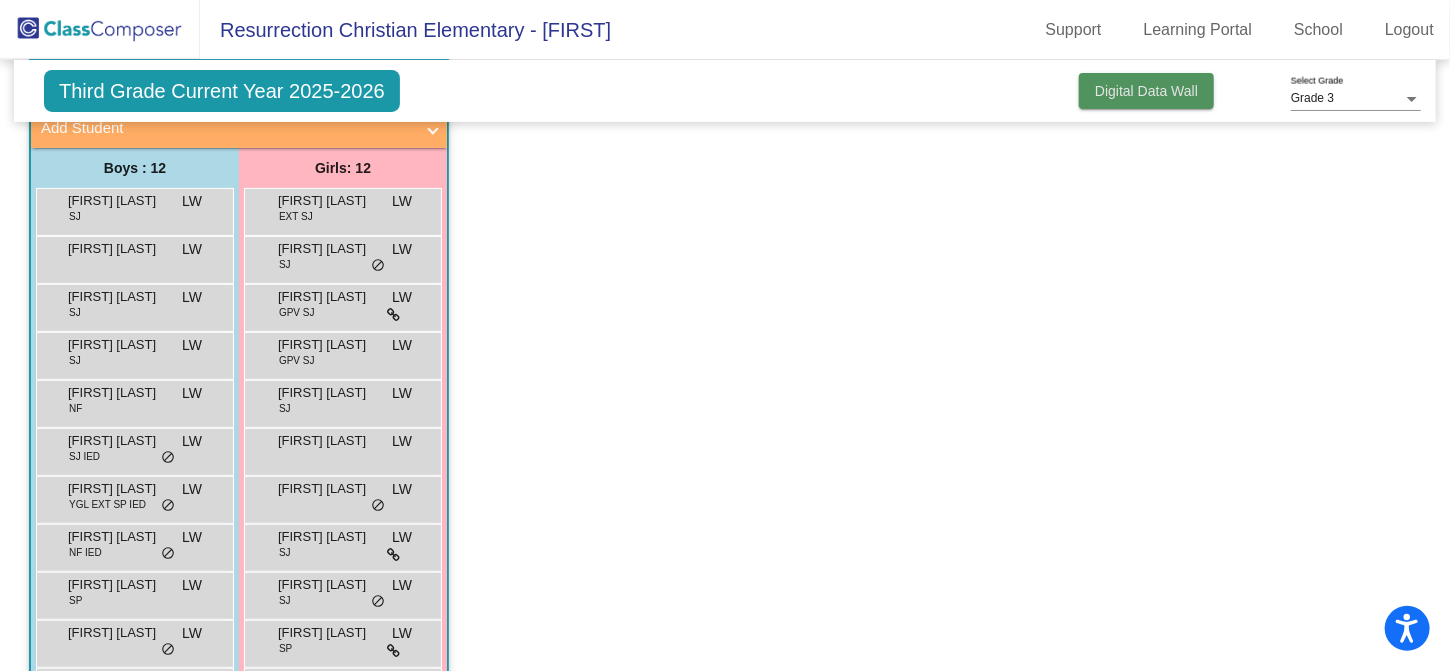 click on "Digital Data Wall" 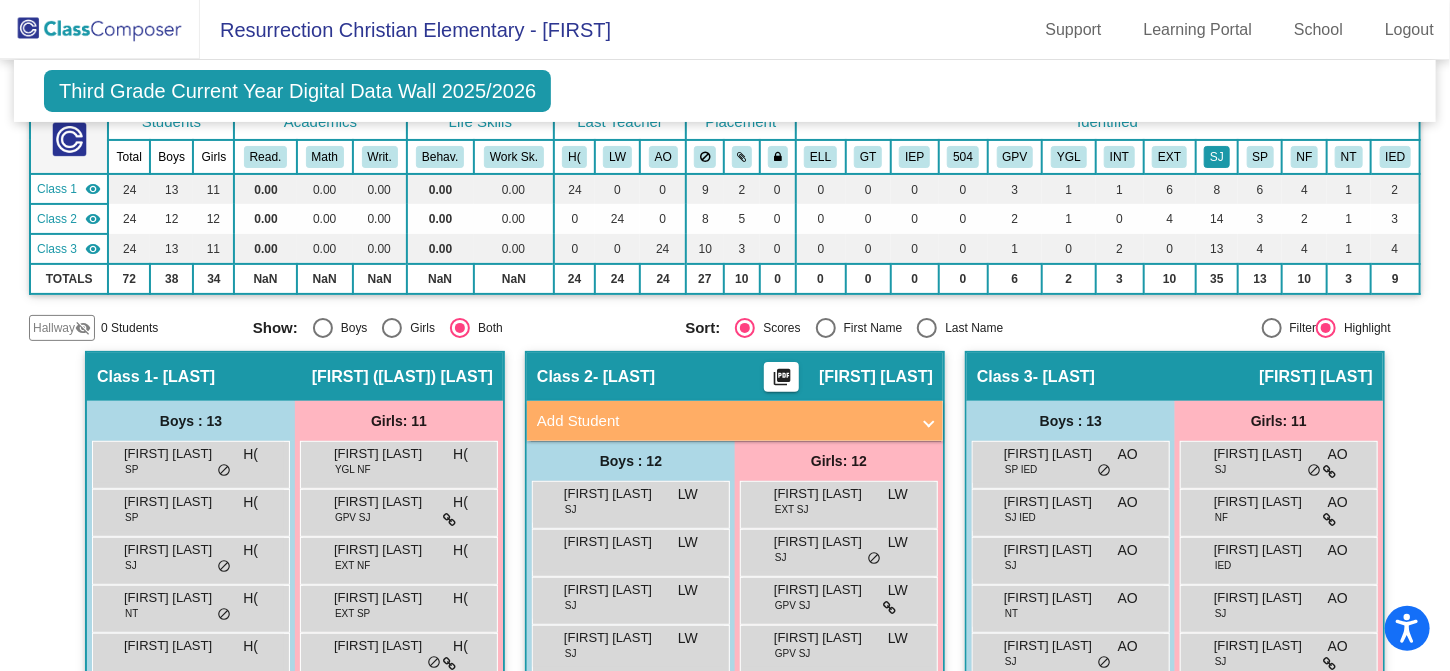 click on "SJ" 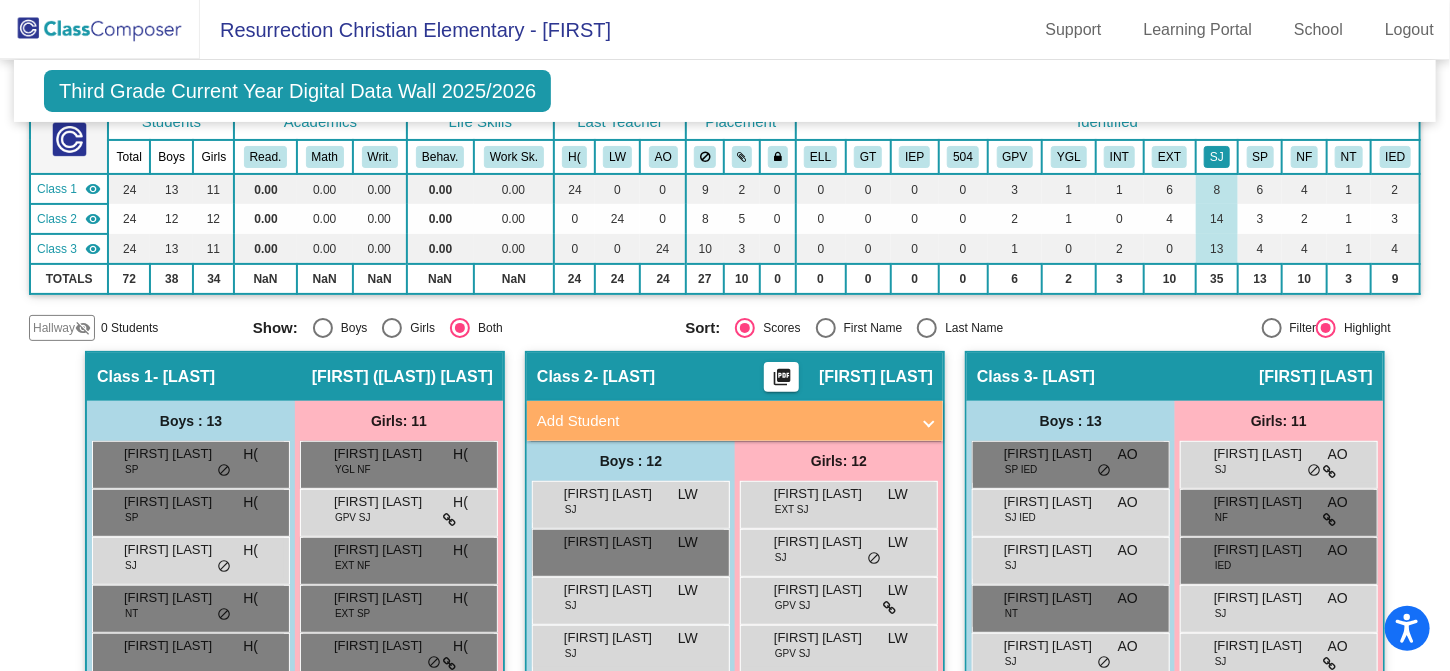 click on "SJ" 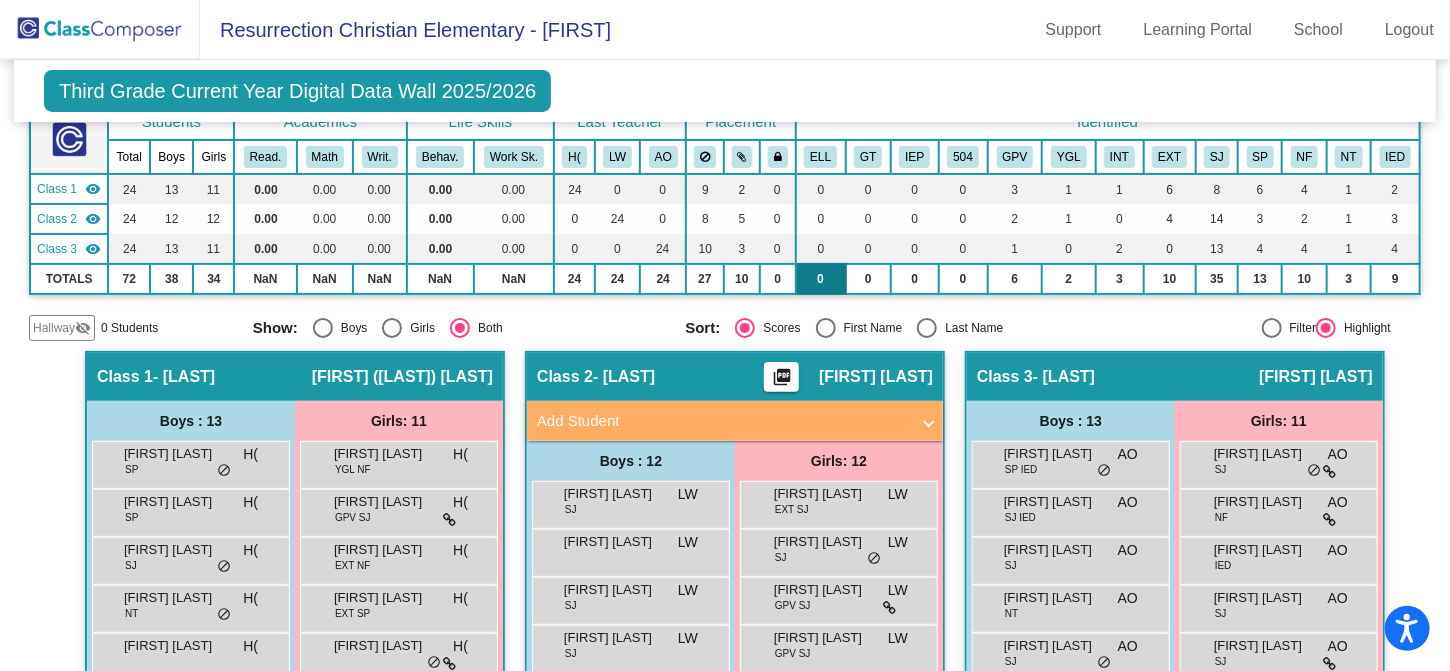 scroll, scrollTop: 0, scrollLeft: 0, axis: both 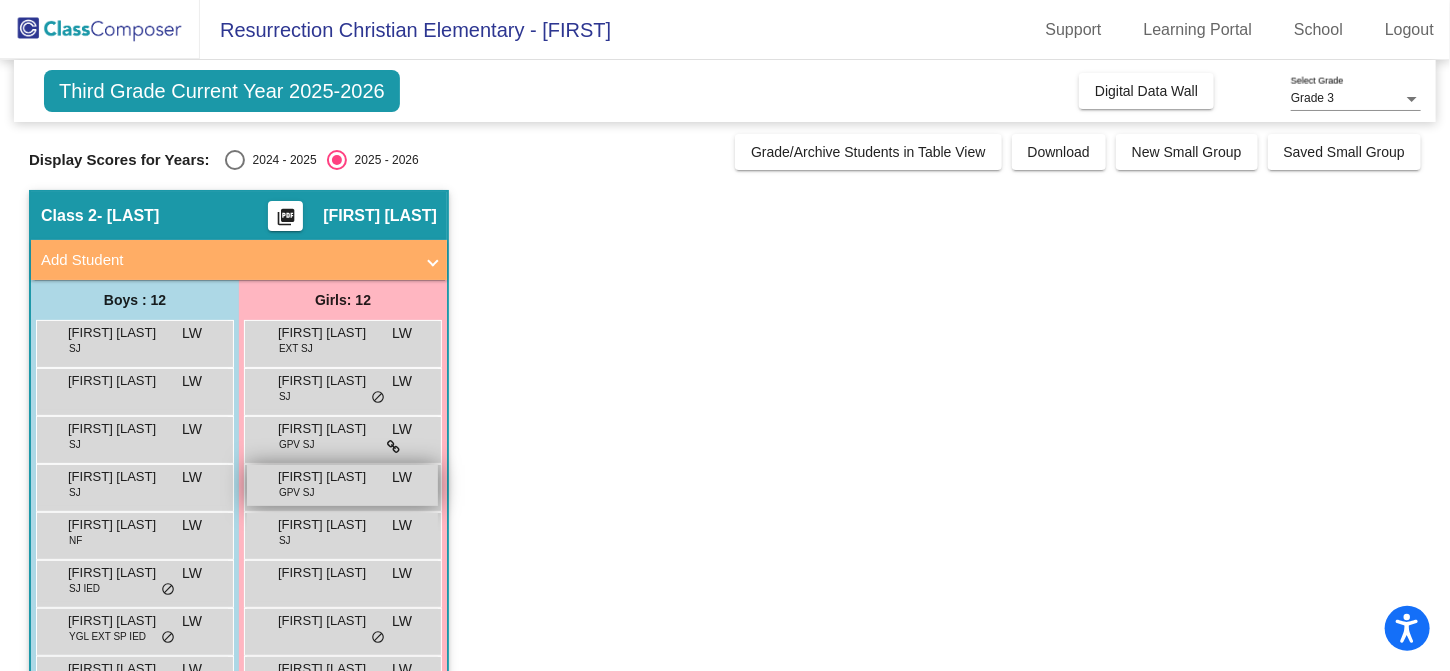 click on "[FIRST] [LAST]" at bounding box center (328, 477) 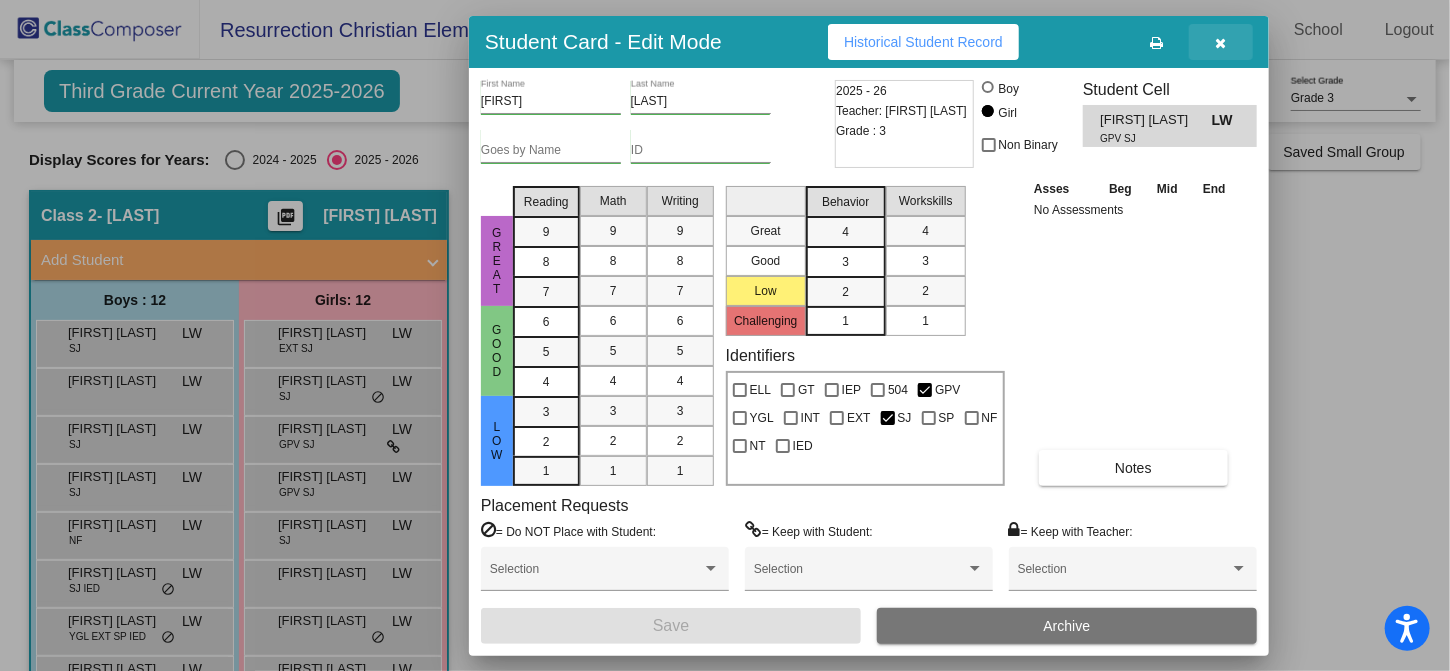 click at bounding box center [1221, 43] 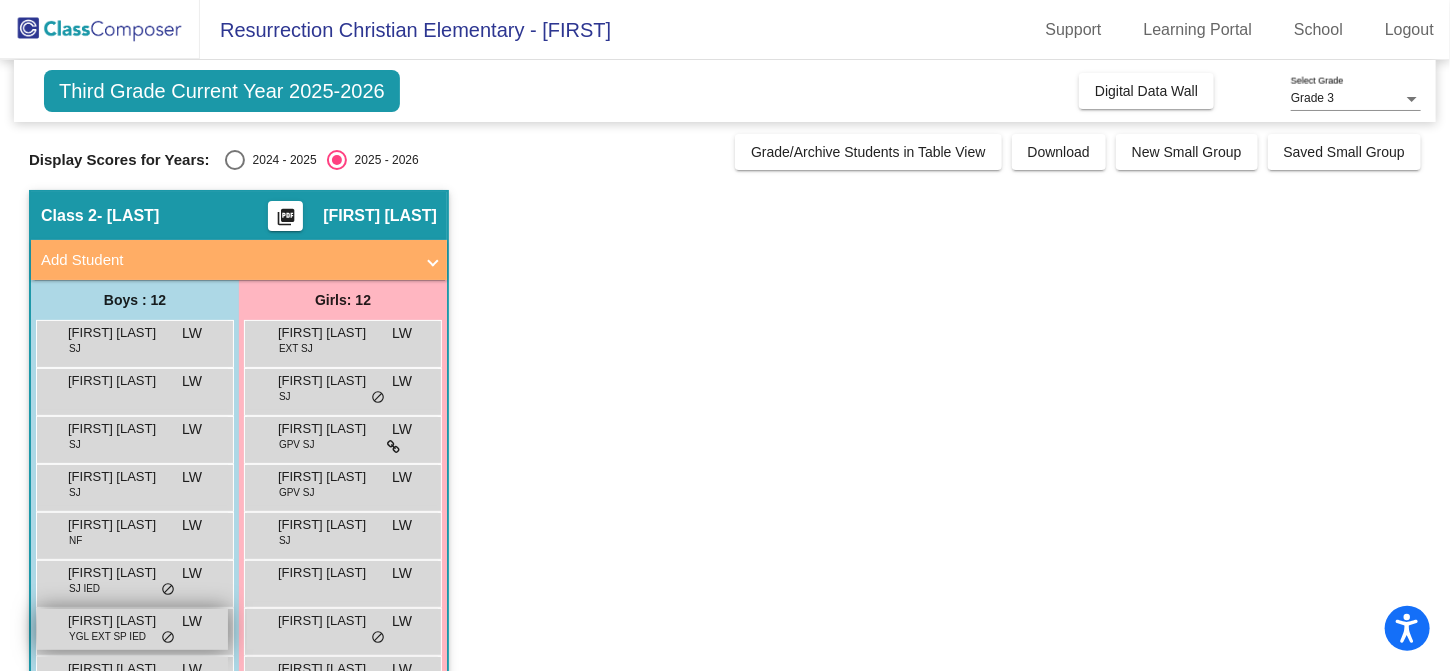 click on "YGL EXT SP IED" at bounding box center (107, 636) 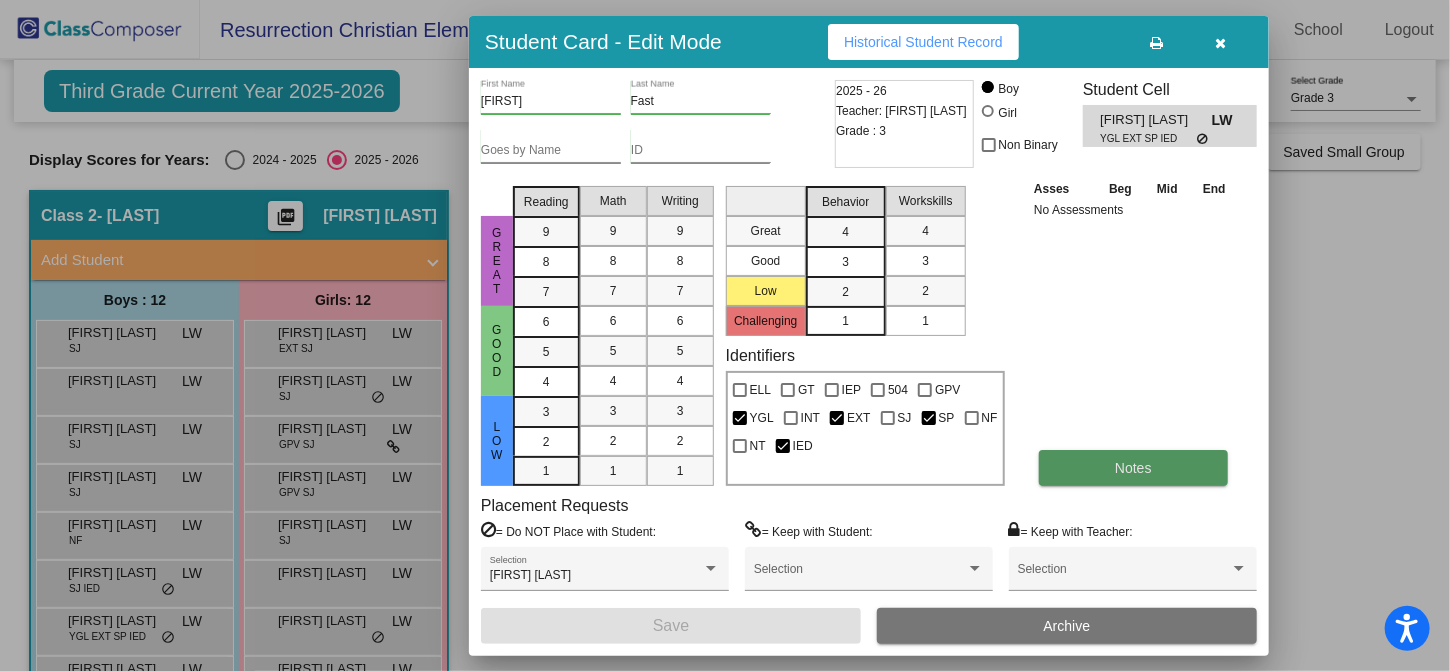 click on "Notes" at bounding box center [1133, 468] 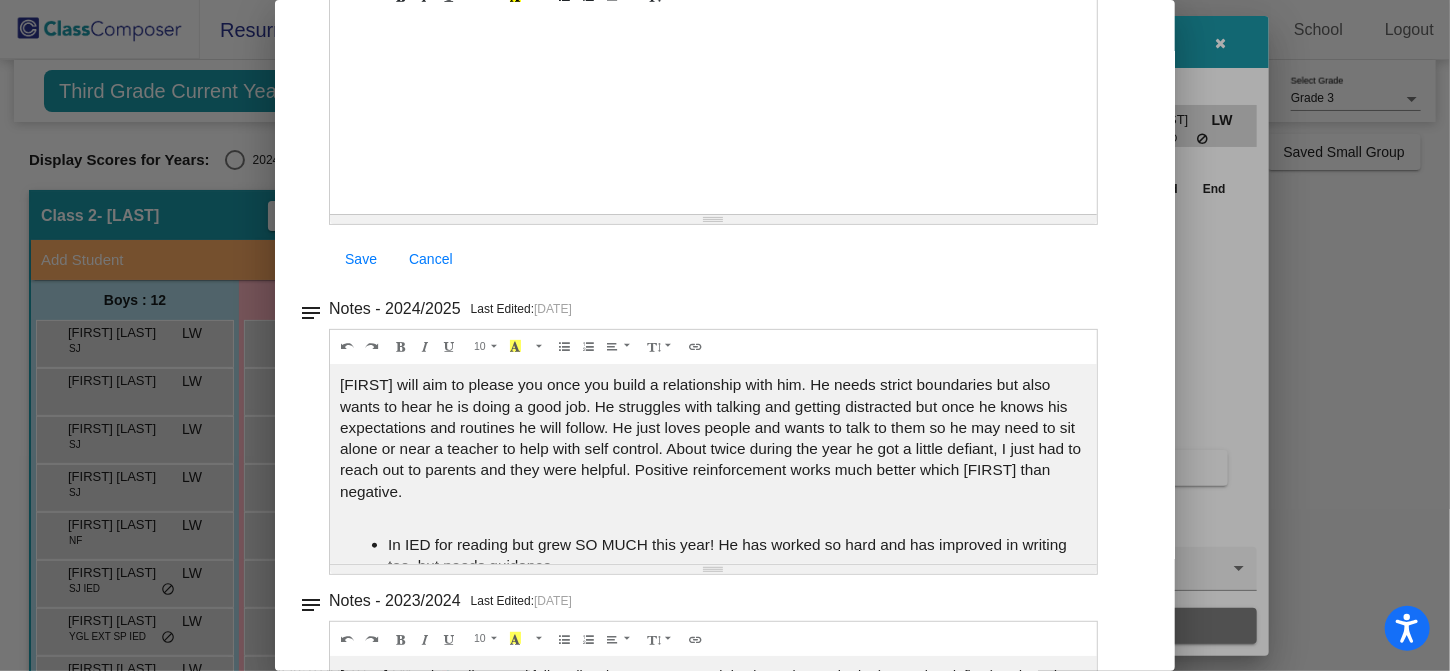 scroll, scrollTop: 204, scrollLeft: 0, axis: vertical 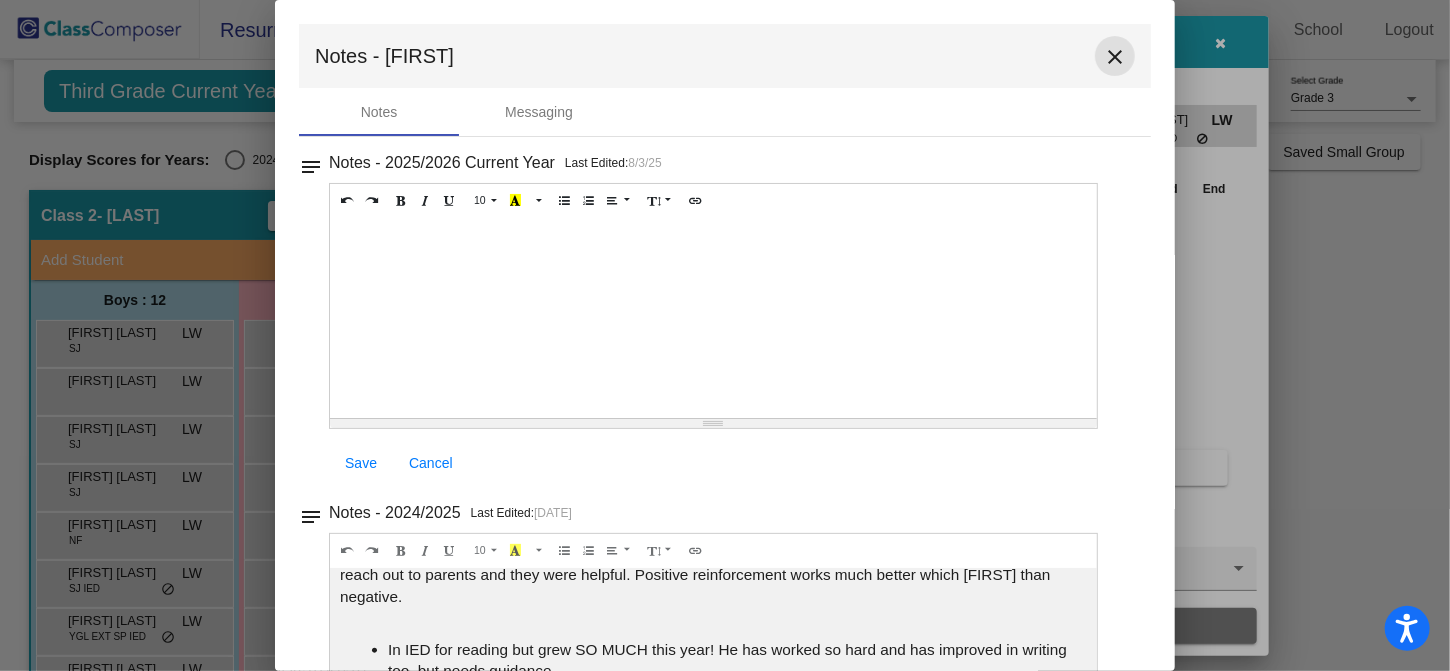 click on "close" at bounding box center [1115, 57] 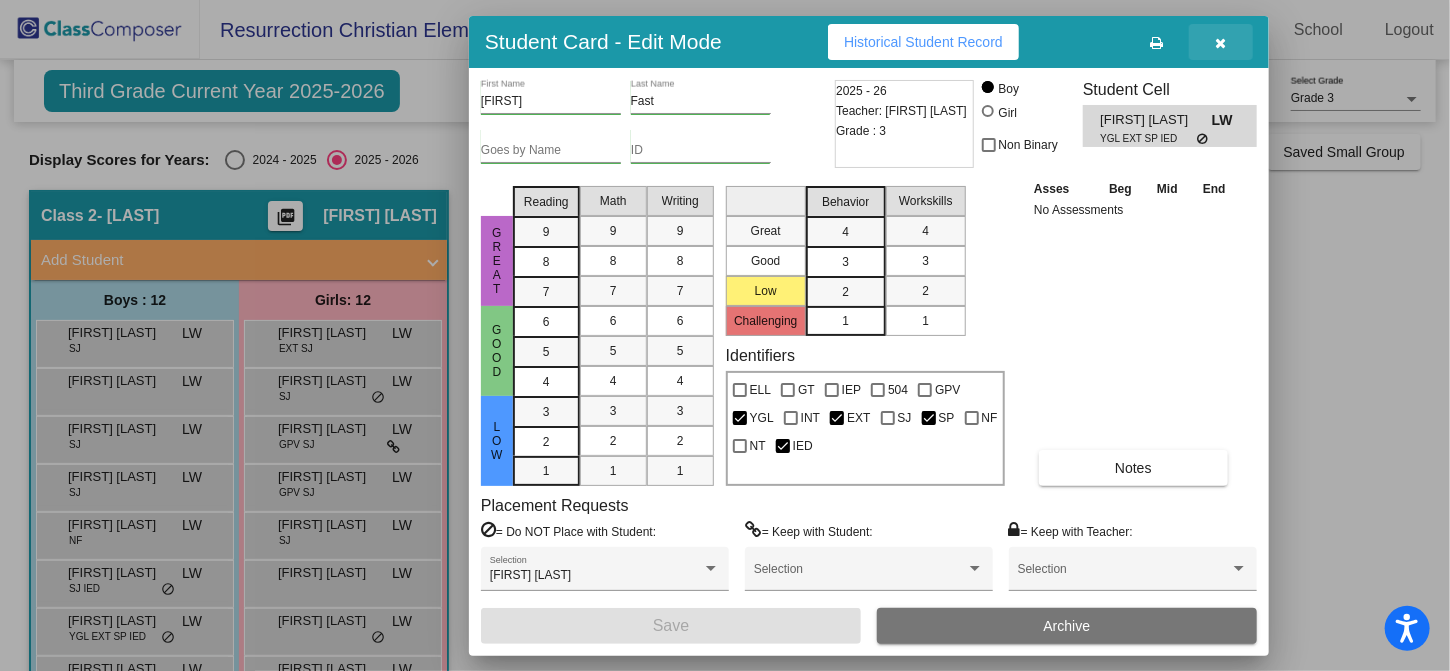 click at bounding box center [1221, 43] 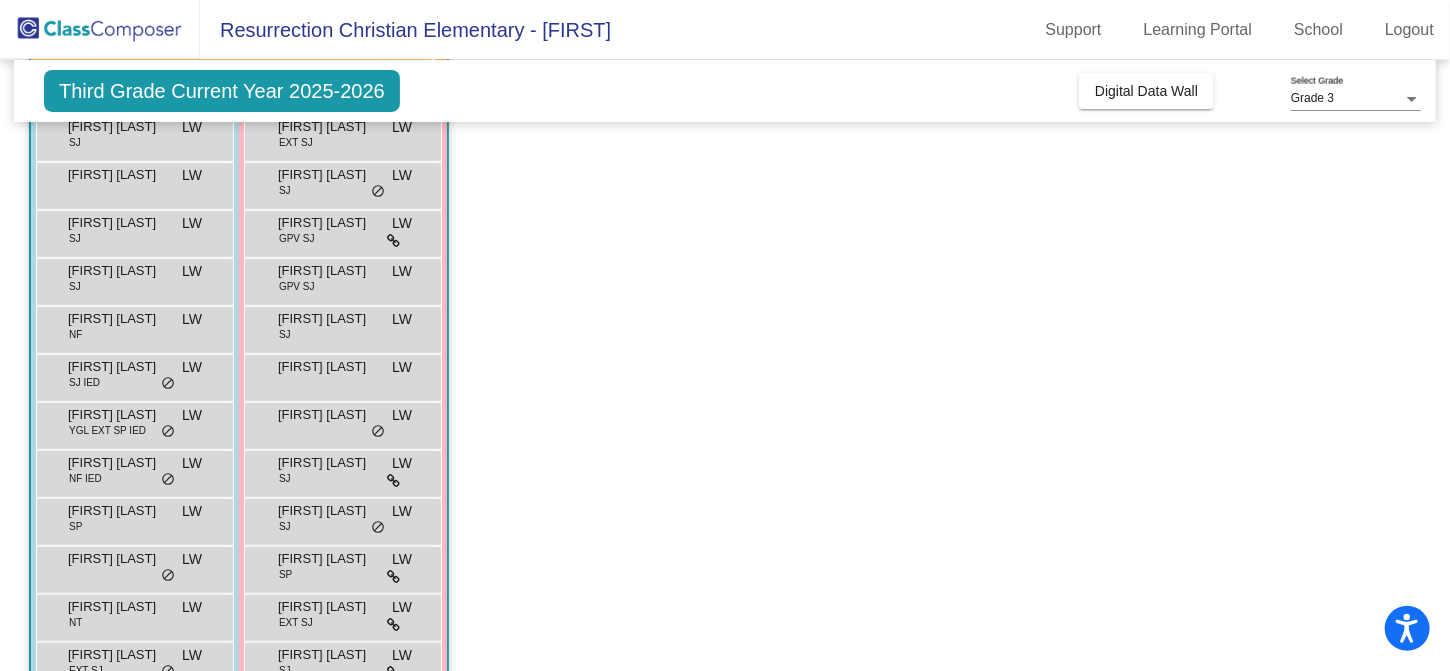 scroll, scrollTop: 256, scrollLeft: 0, axis: vertical 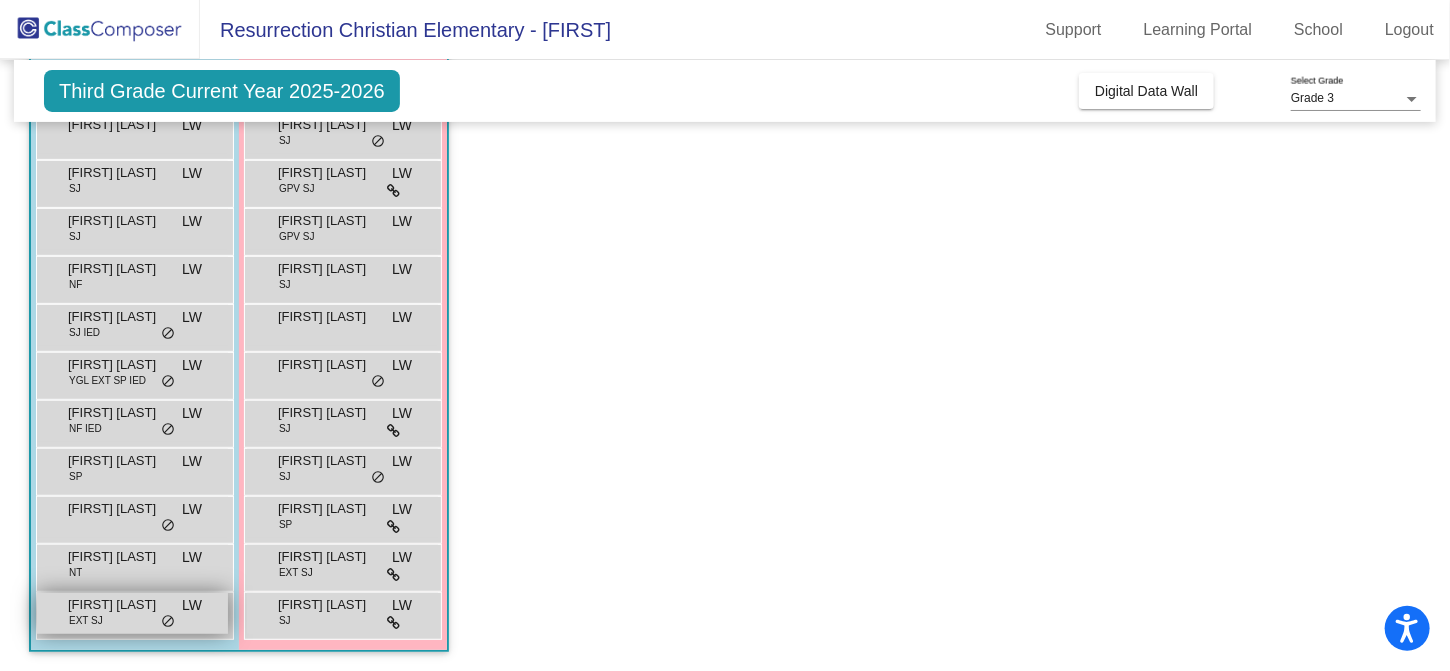 click on "[FIRST] [LAST]" at bounding box center [118, 605] 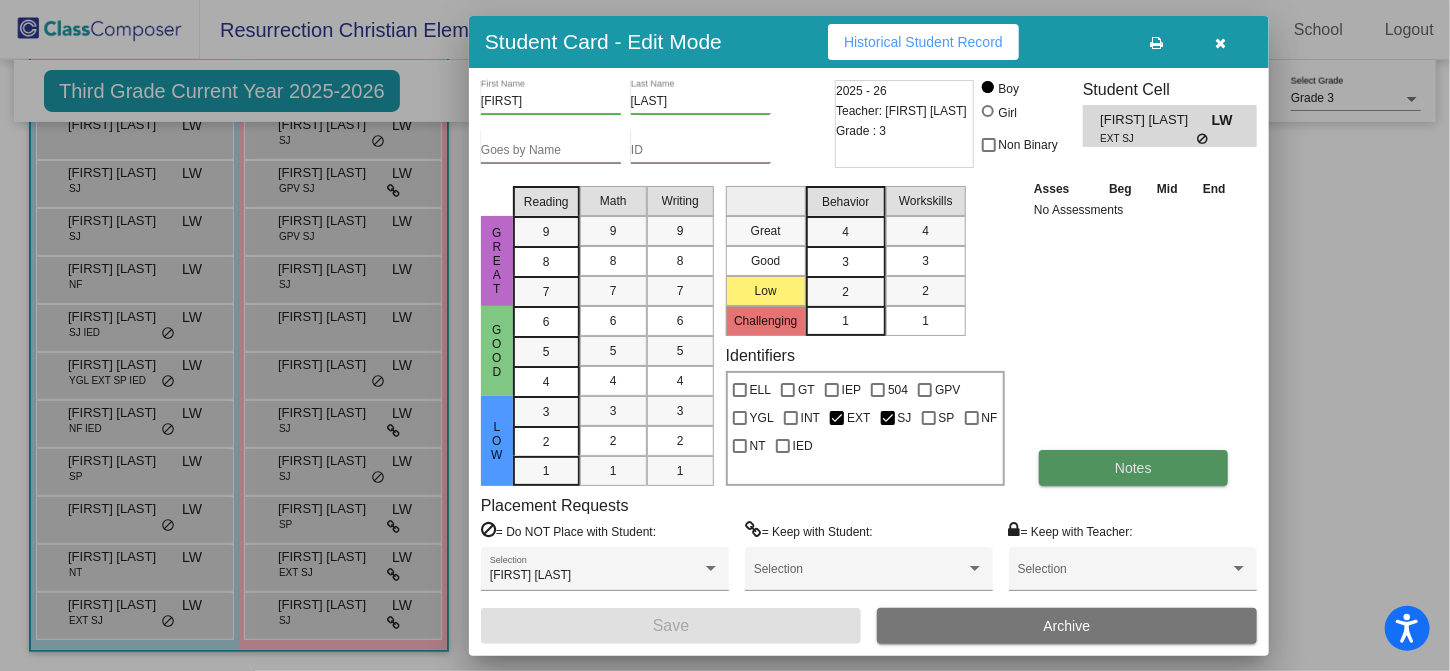 click on "Notes" at bounding box center (1133, 468) 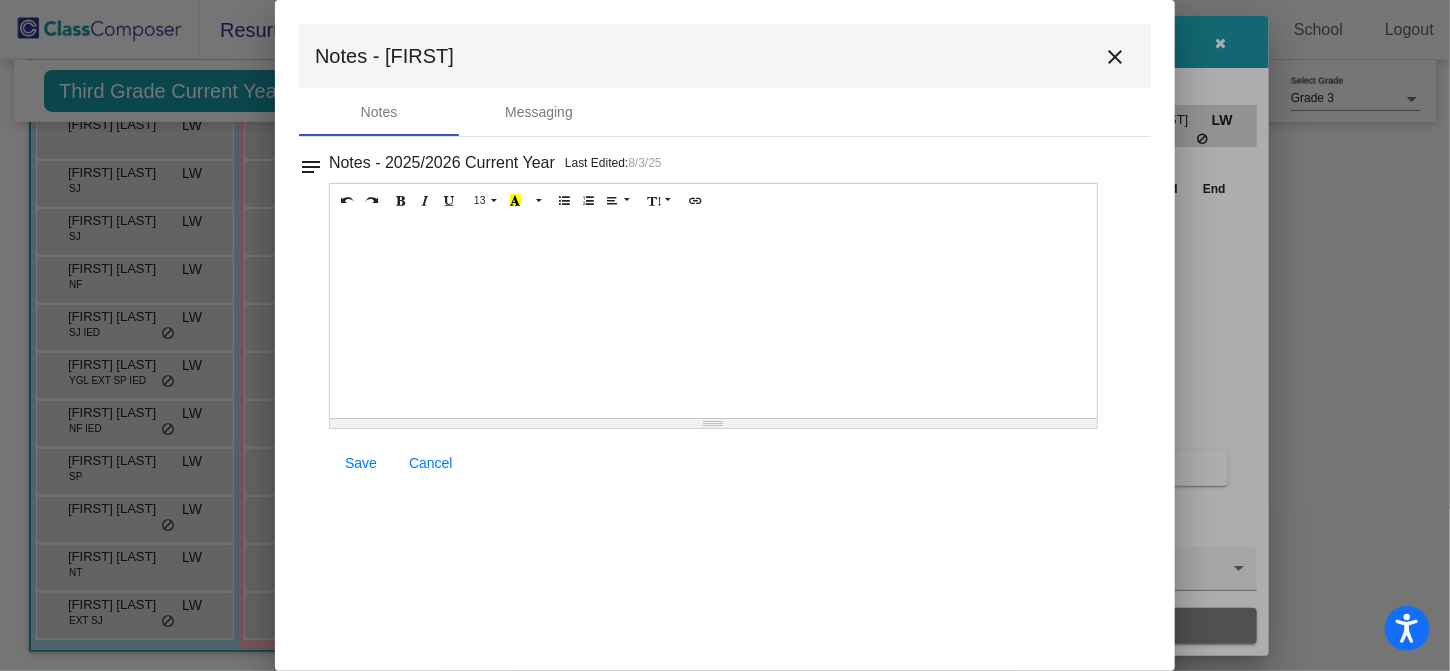 click on "close" at bounding box center (1115, 57) 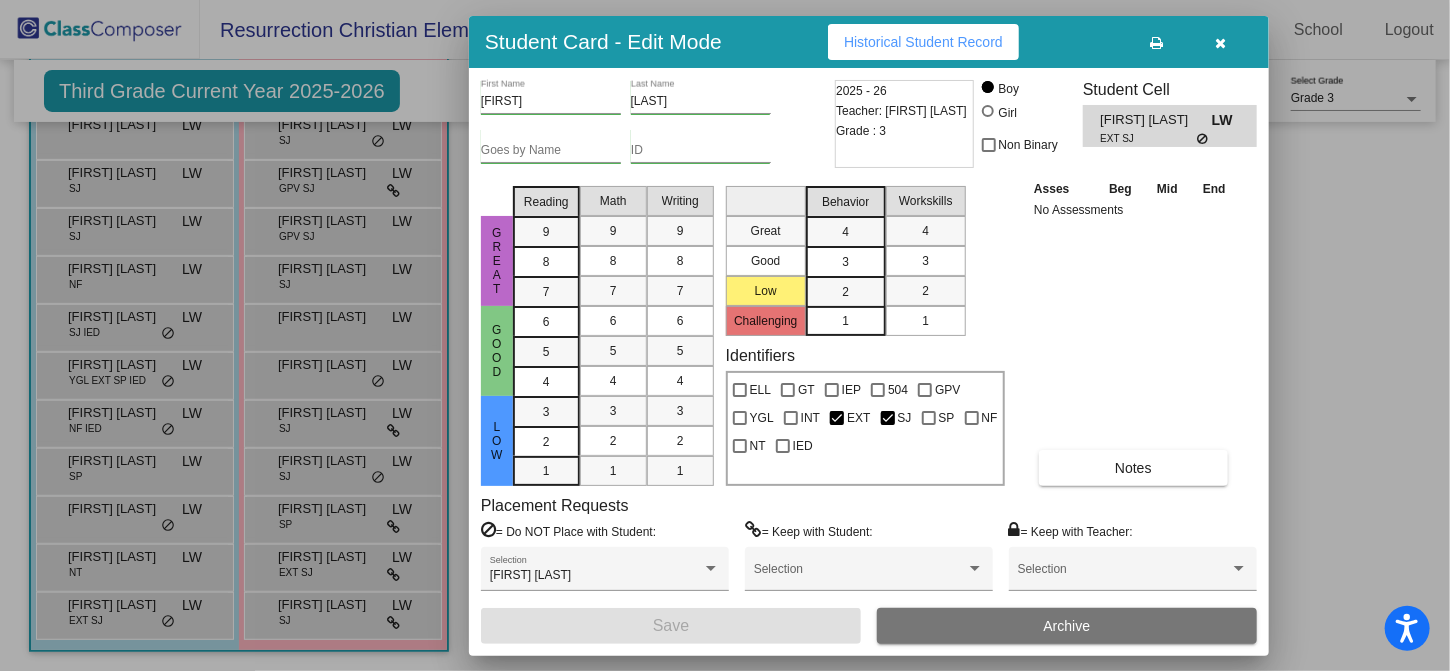 click at bounding box center [1221, 42] 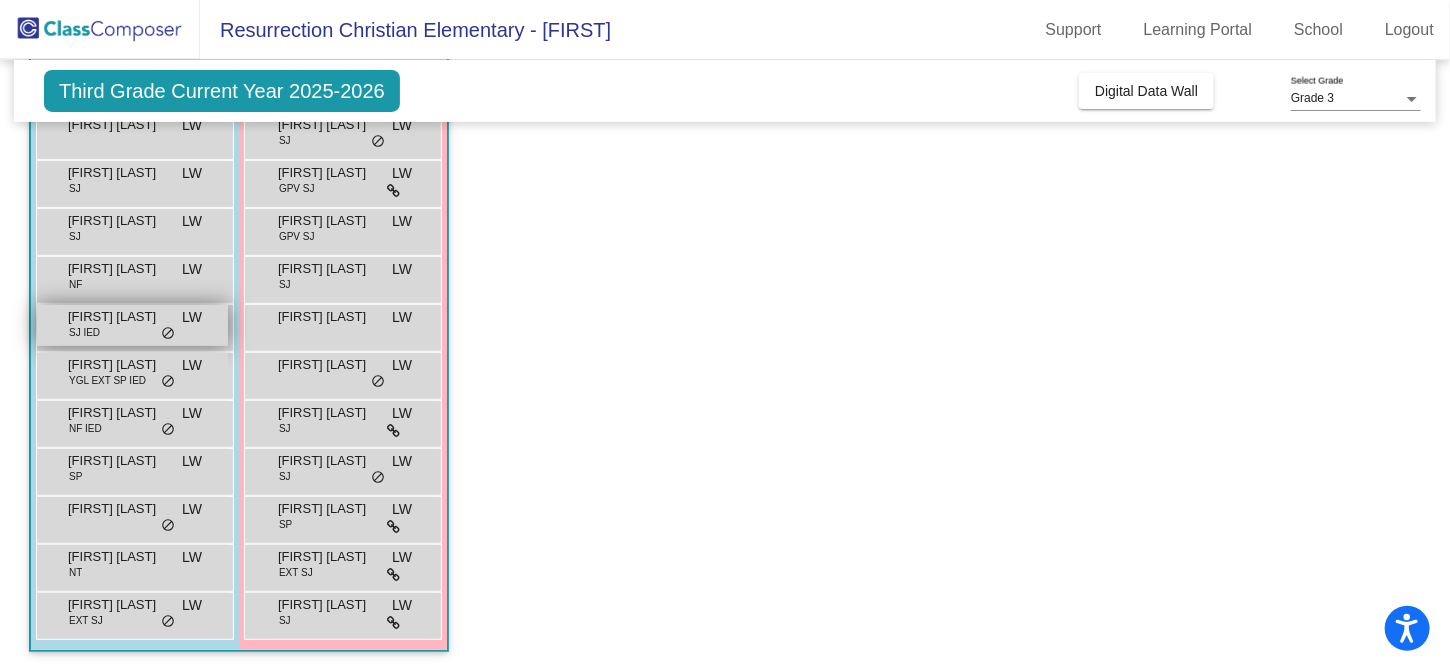 click on "[FIRST] [LAST] SJ LW lock do_not_disturb_alt" at bounding box center [132, 325] 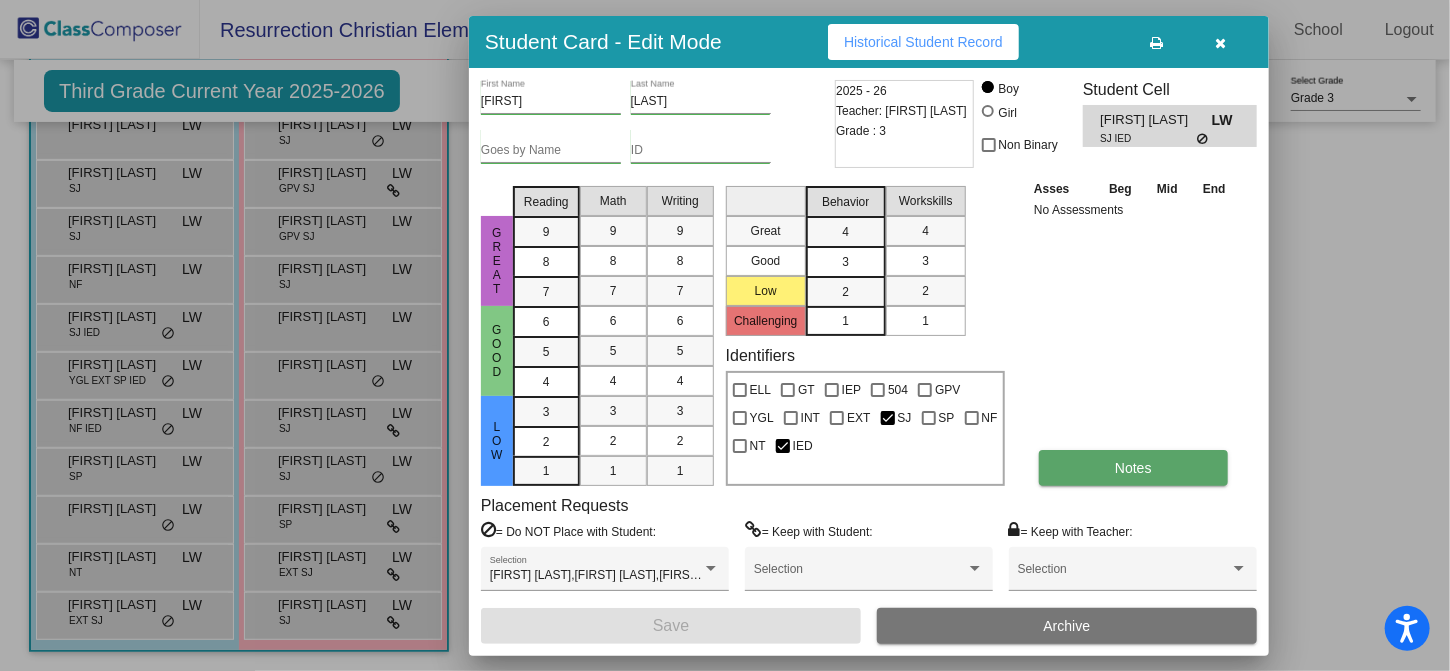 click on "Notes" at bounding box center (1133, 468) 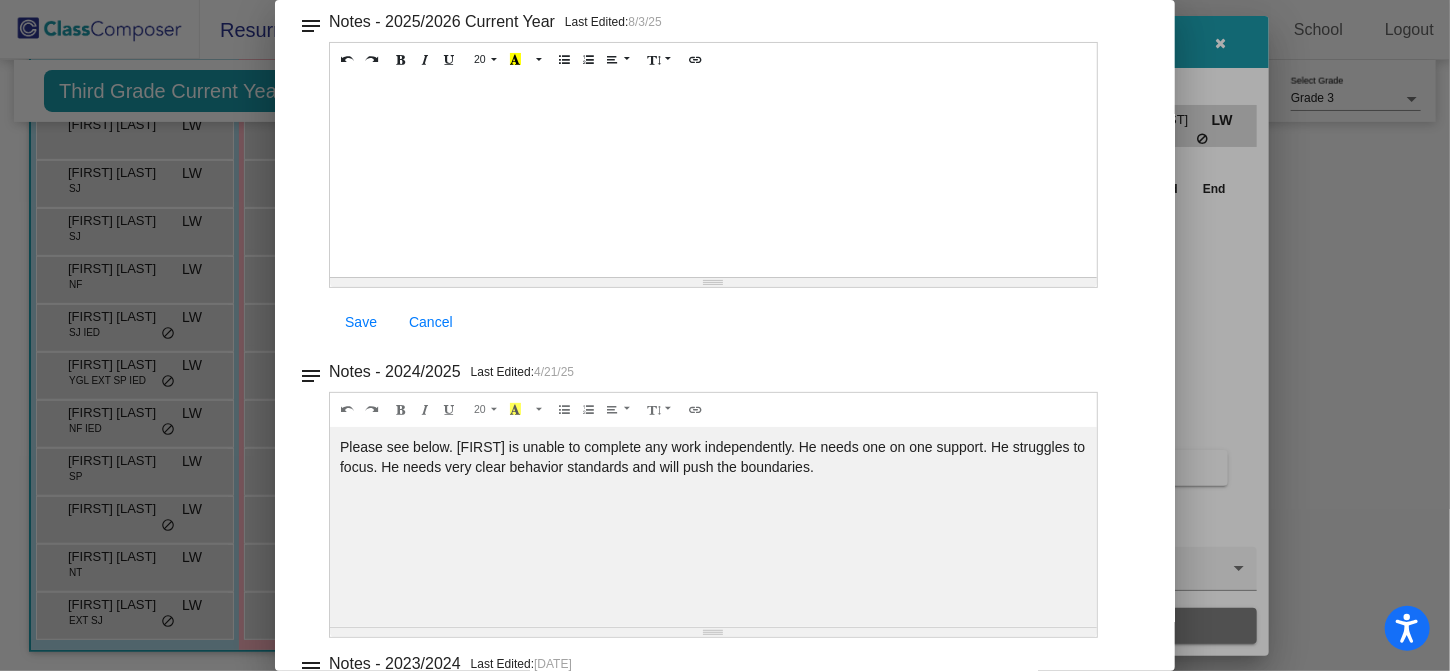 scroll, scrollTop: 0, scrollLeft: 0, axis: both 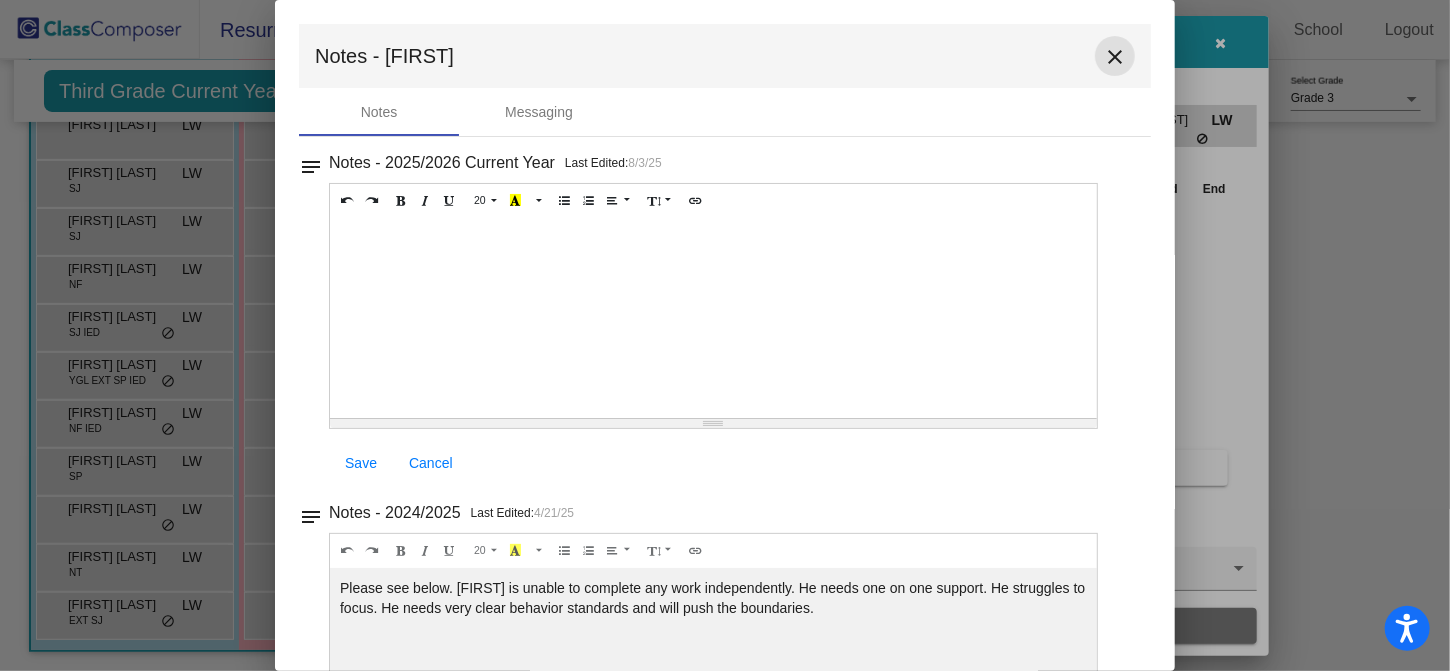 click on "close" at bounding box center (1115, 57) 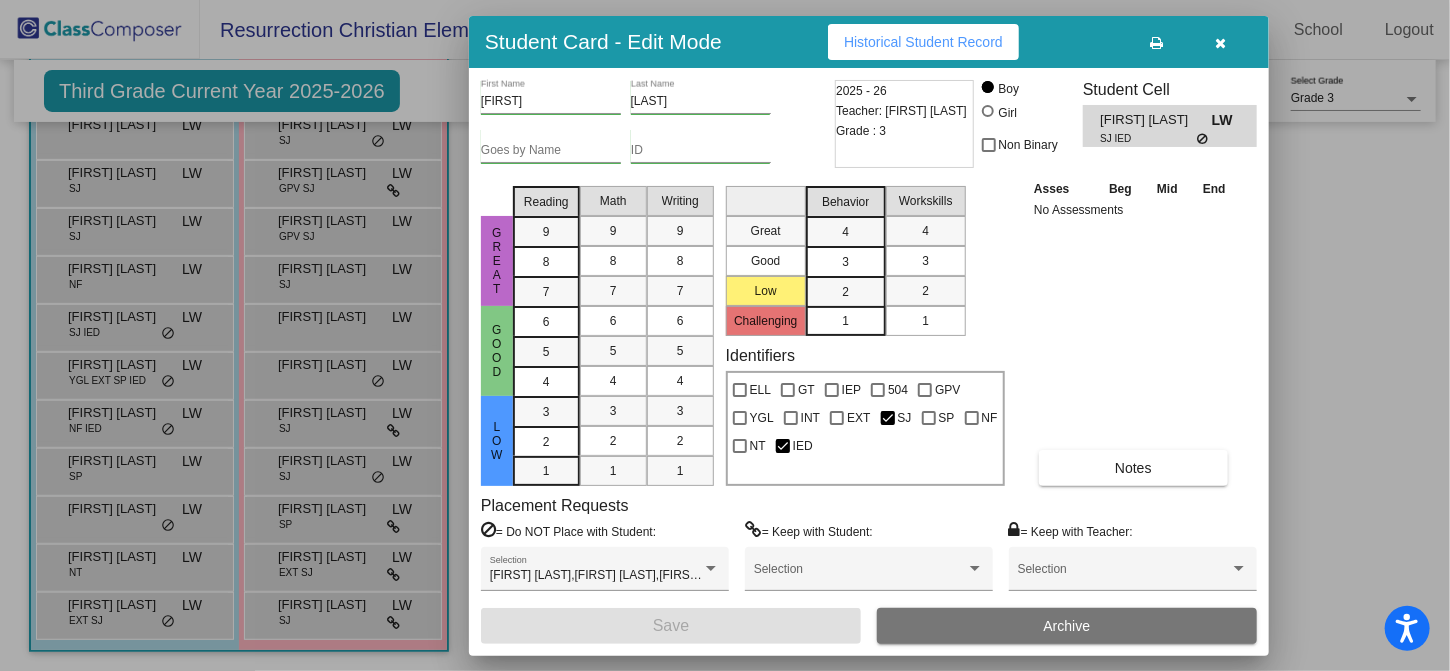 click at bounding box center (1221, 43) 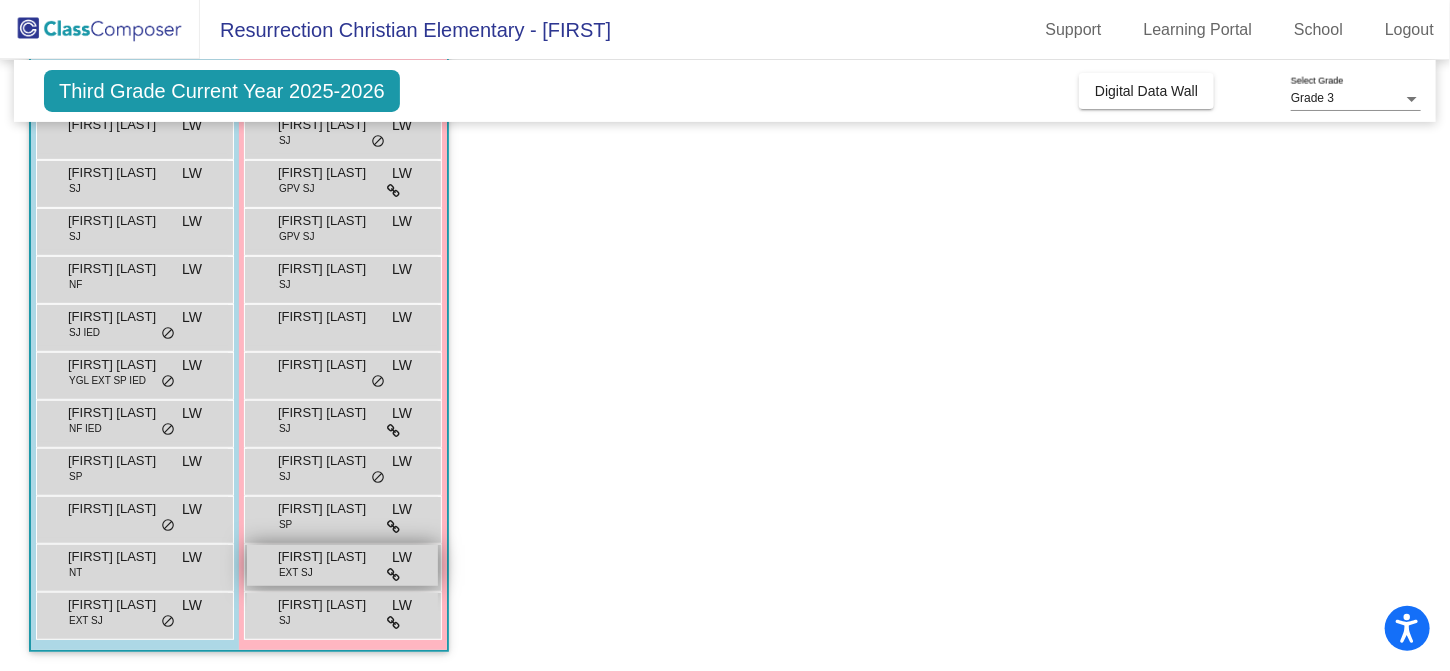 click on "[FIRST] [LAST]" at bounding box center [328, 557] 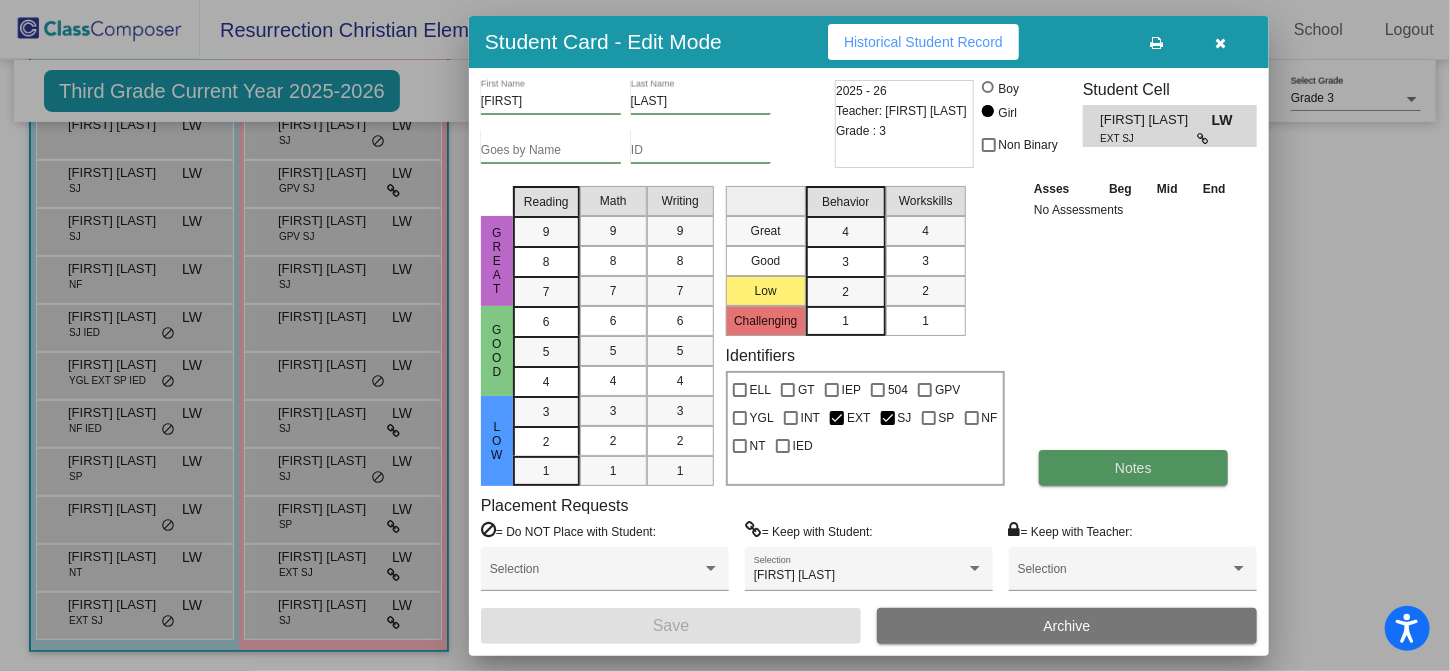 click on "Notes" at bounding box center (1133, 468) 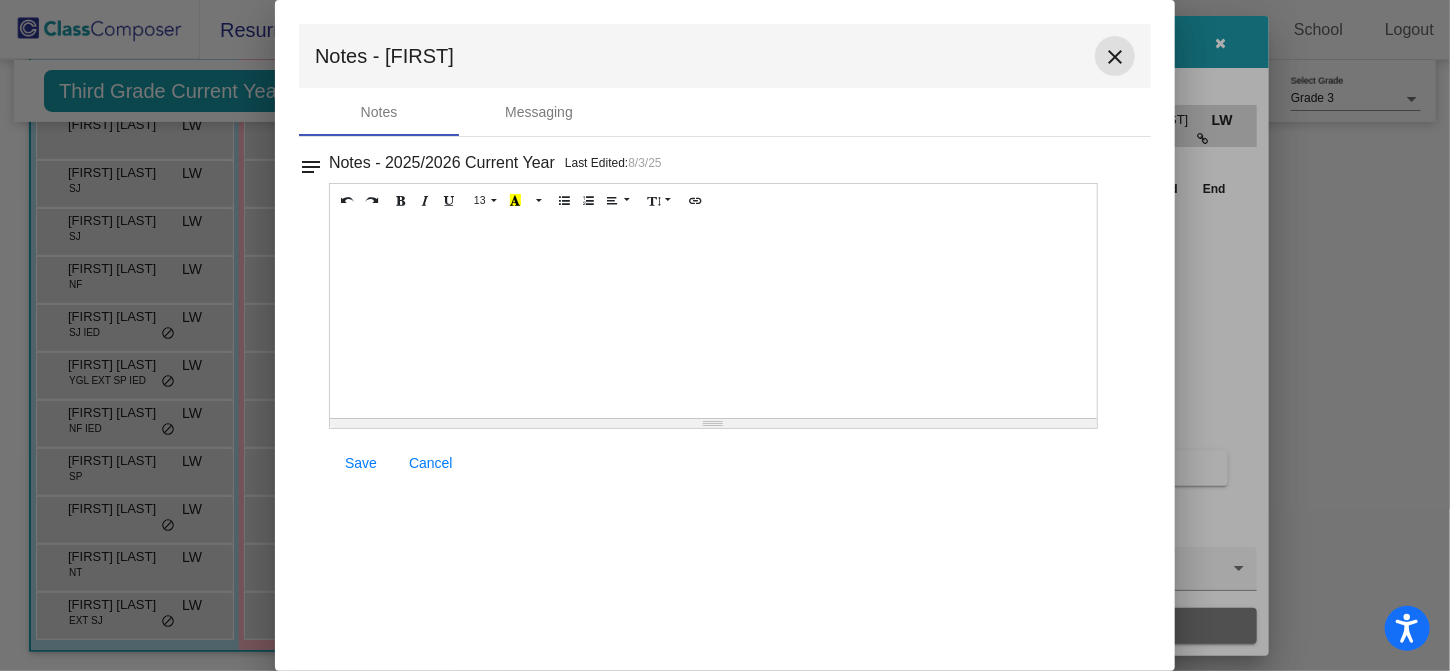 click on "close" at bounding box center (1115, 57) 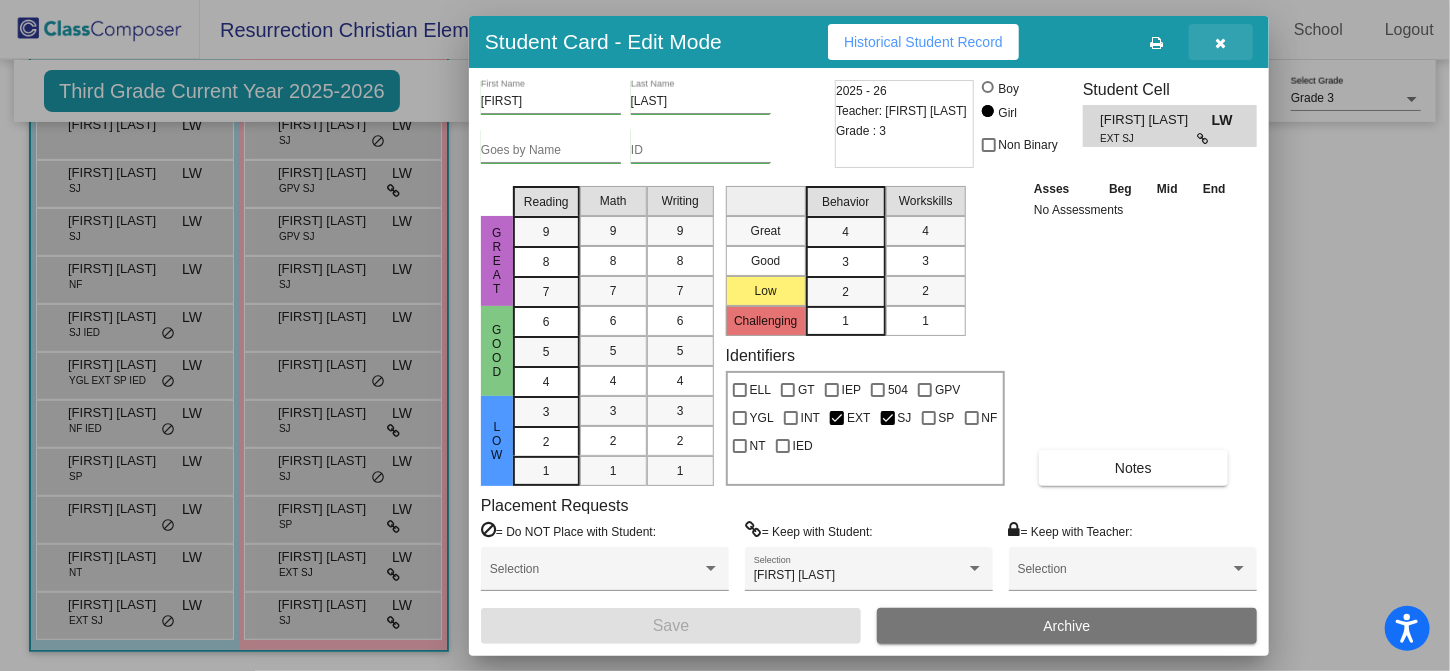 click at bounding box center [1221, 42] 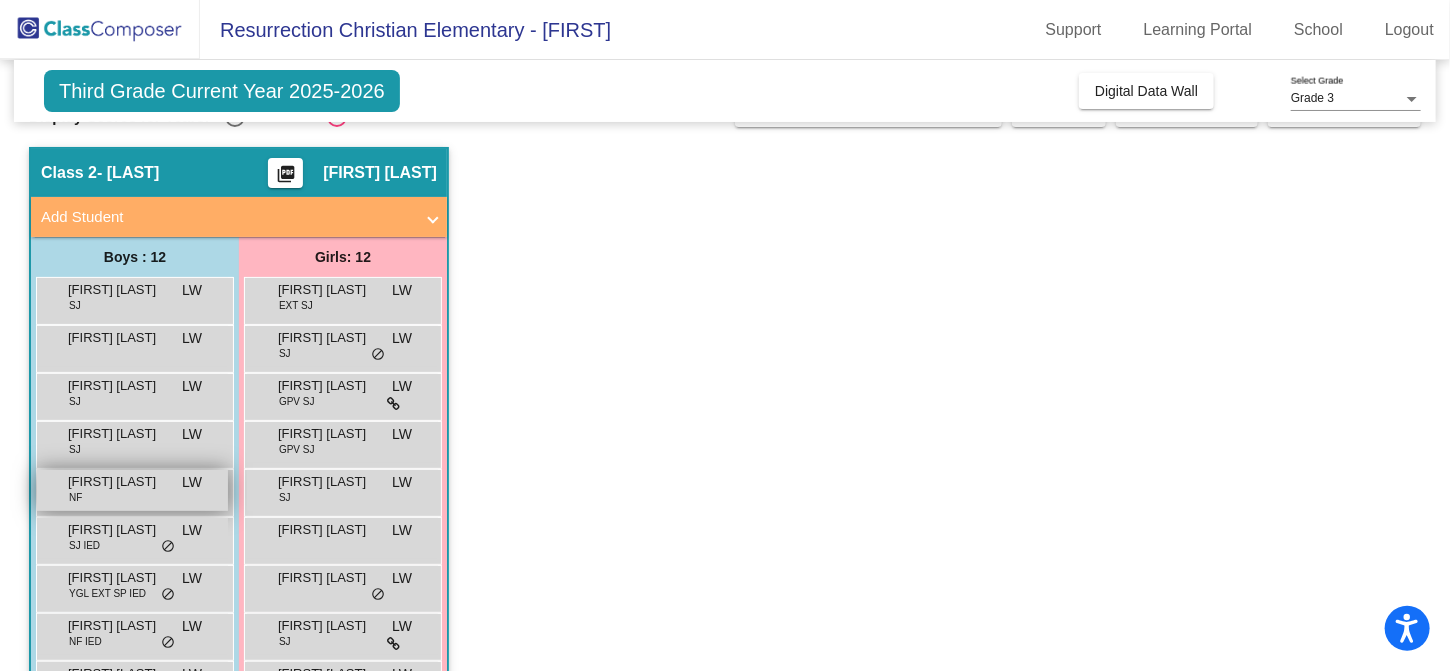 scroll, scrollTop: 42, scrollLeft: 0, axis: vertical 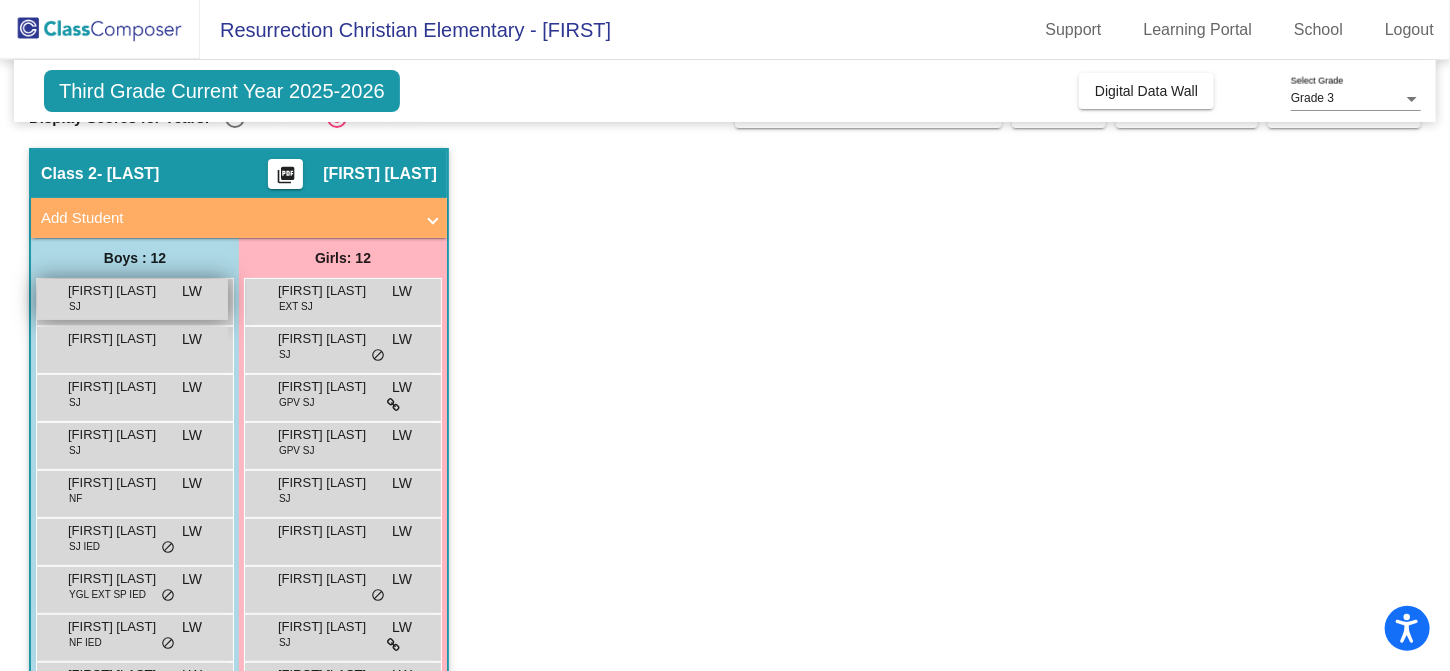 click on "[FIRST] [LAST] SJ LW lock do_not_disturb_alt" at bounding box center (132, 299) 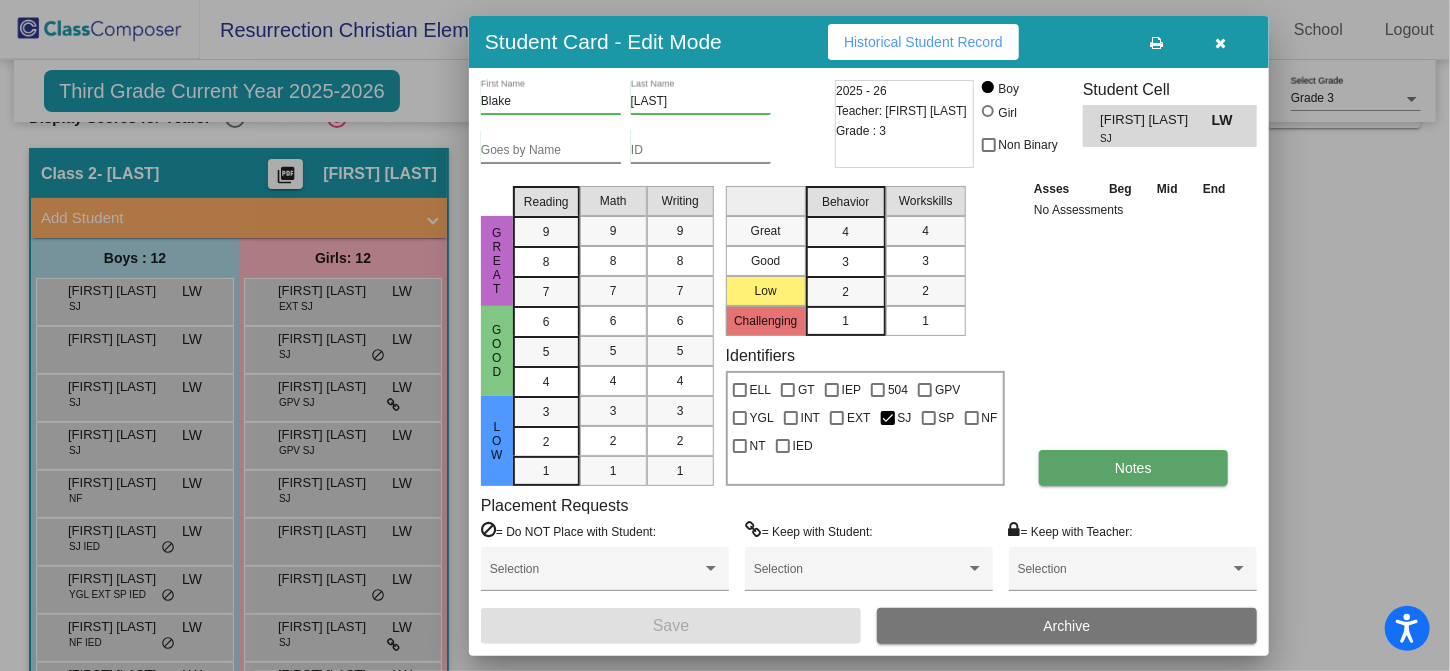 click on "Notes" at bounding box center (1133, 468) 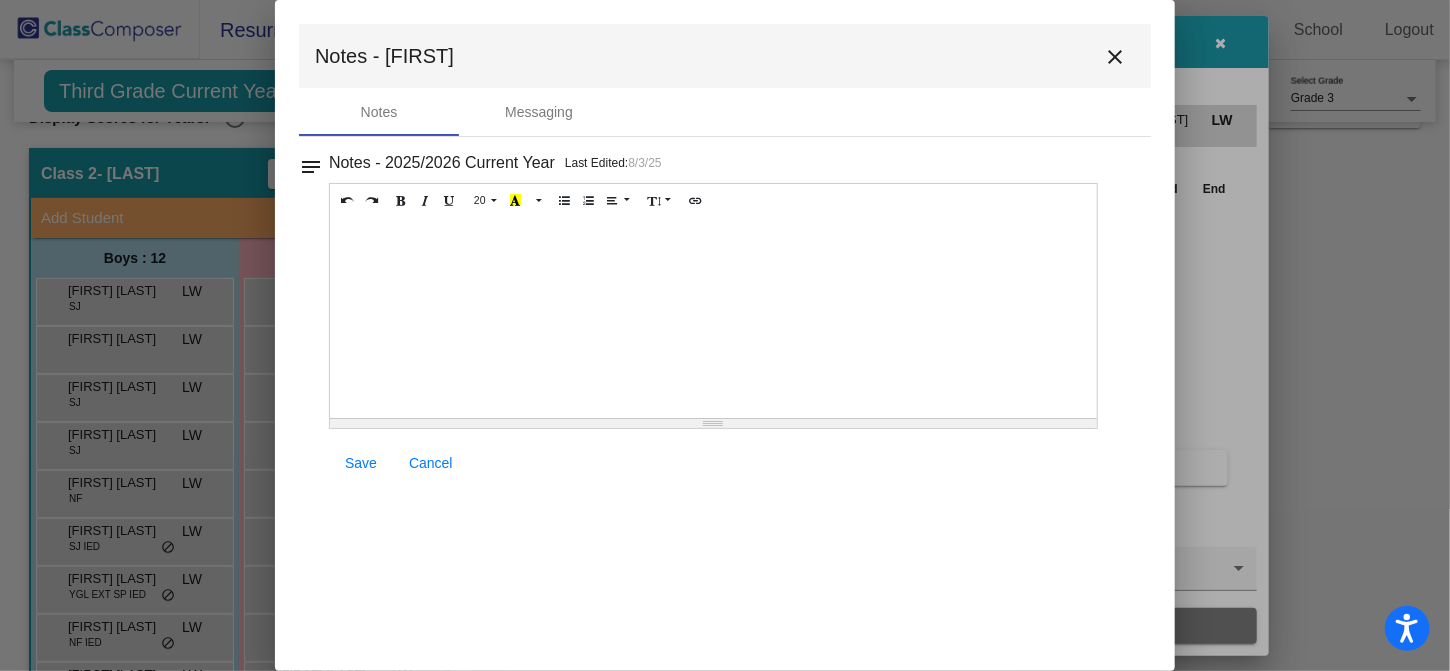 click on "close" at bounding box center [1115, 56] 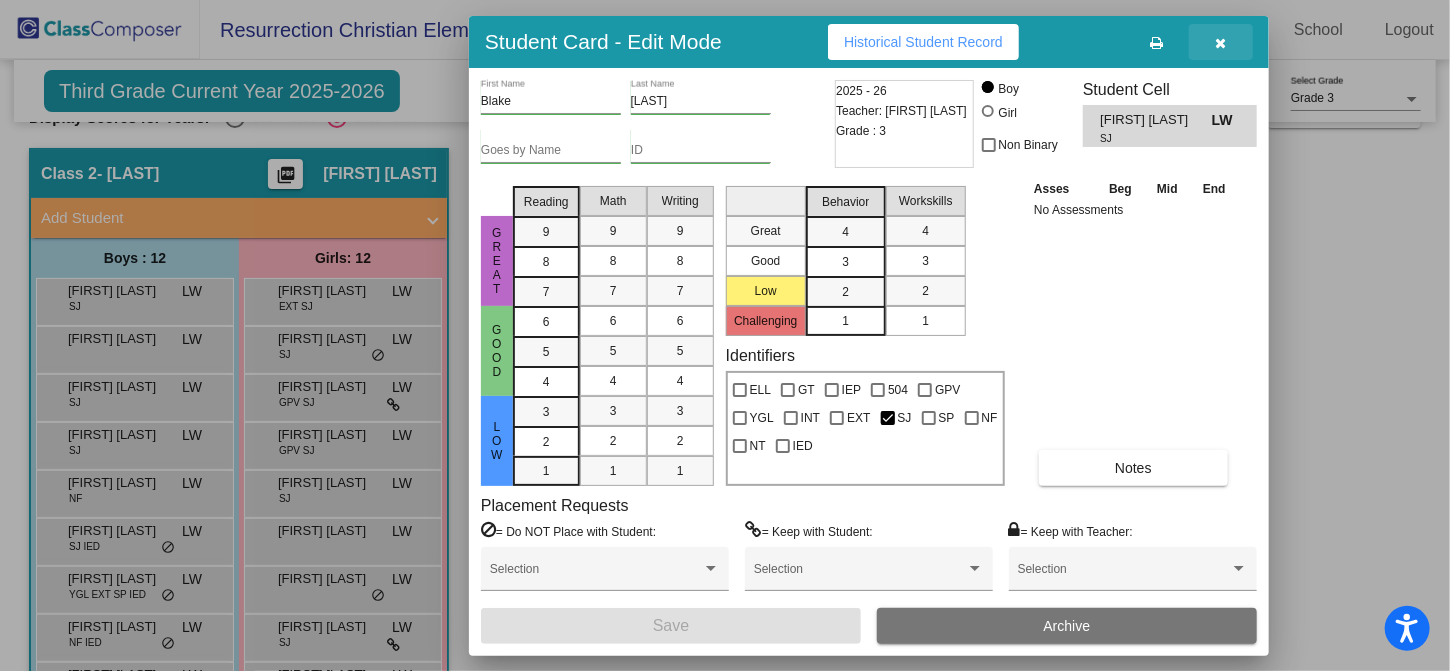 click at bounding box center (1221, 43) 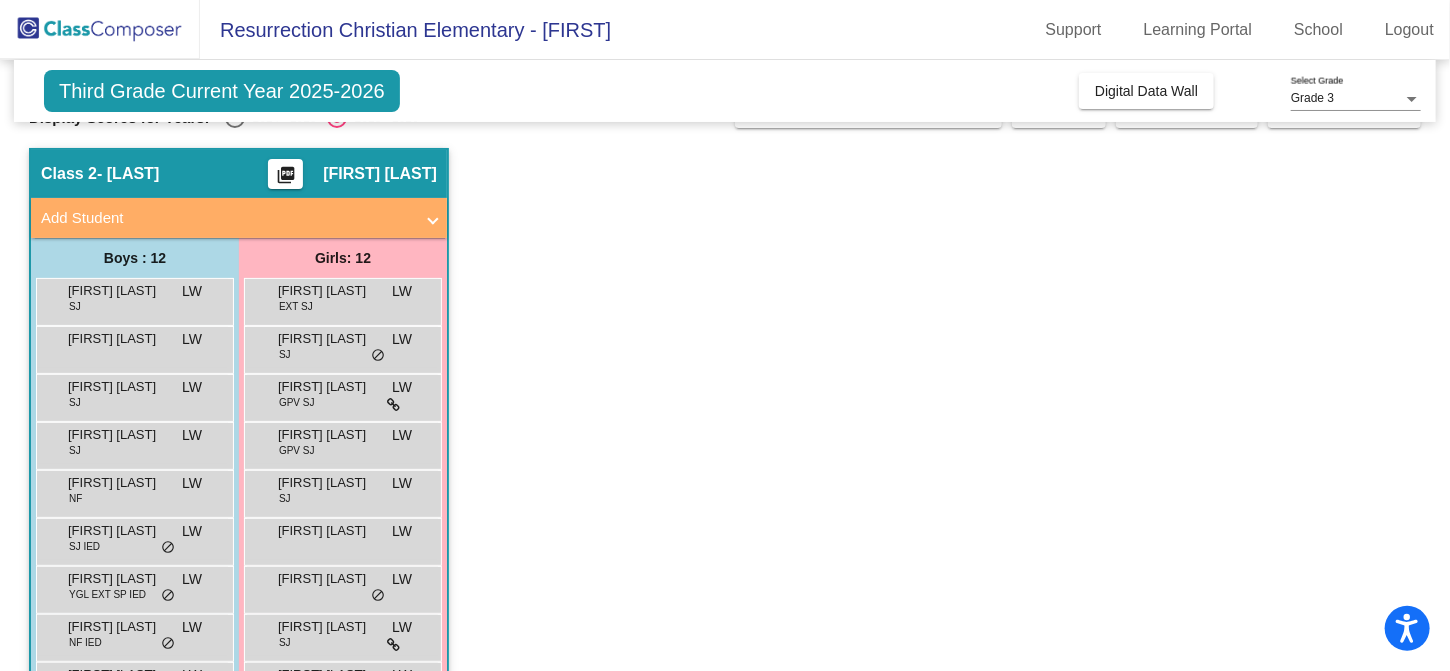 click on "picture_as_pdf" 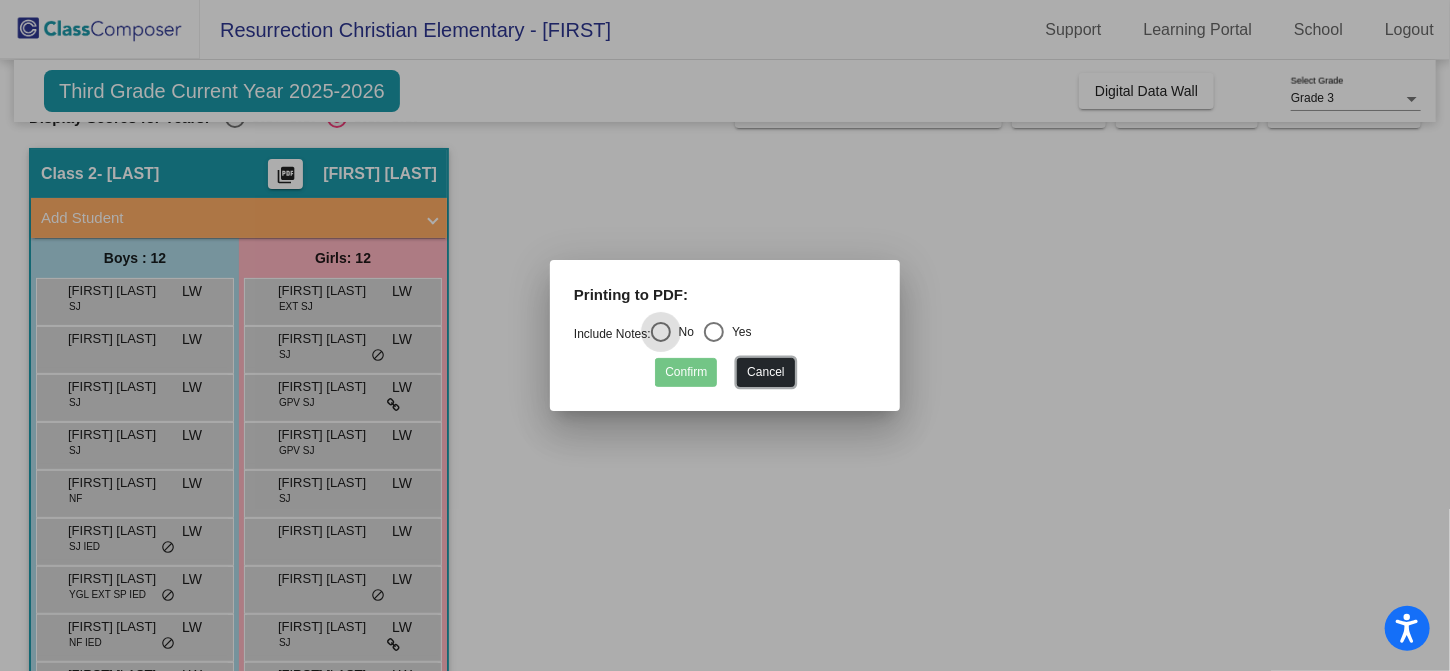 click on "Cancel" at bounding box center (765, 372) 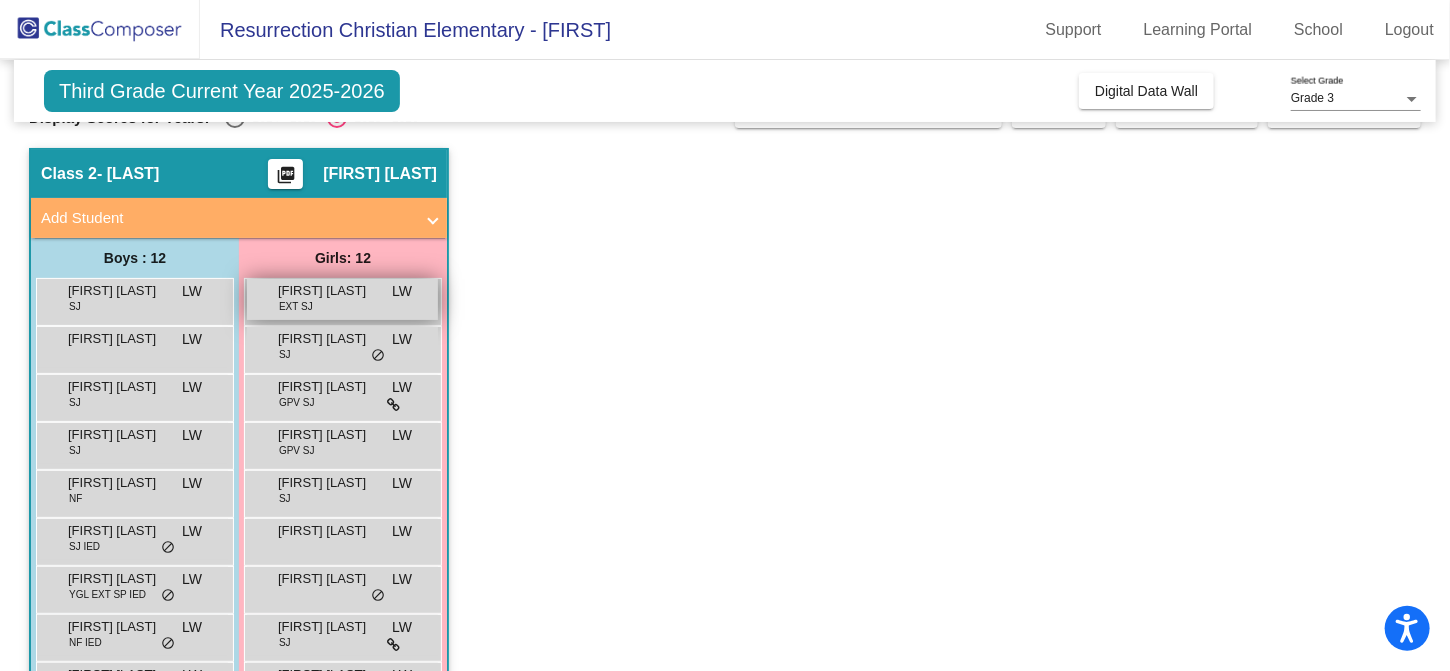 click on "[FIRST] [LAST]" at bounding box center (328, 291) 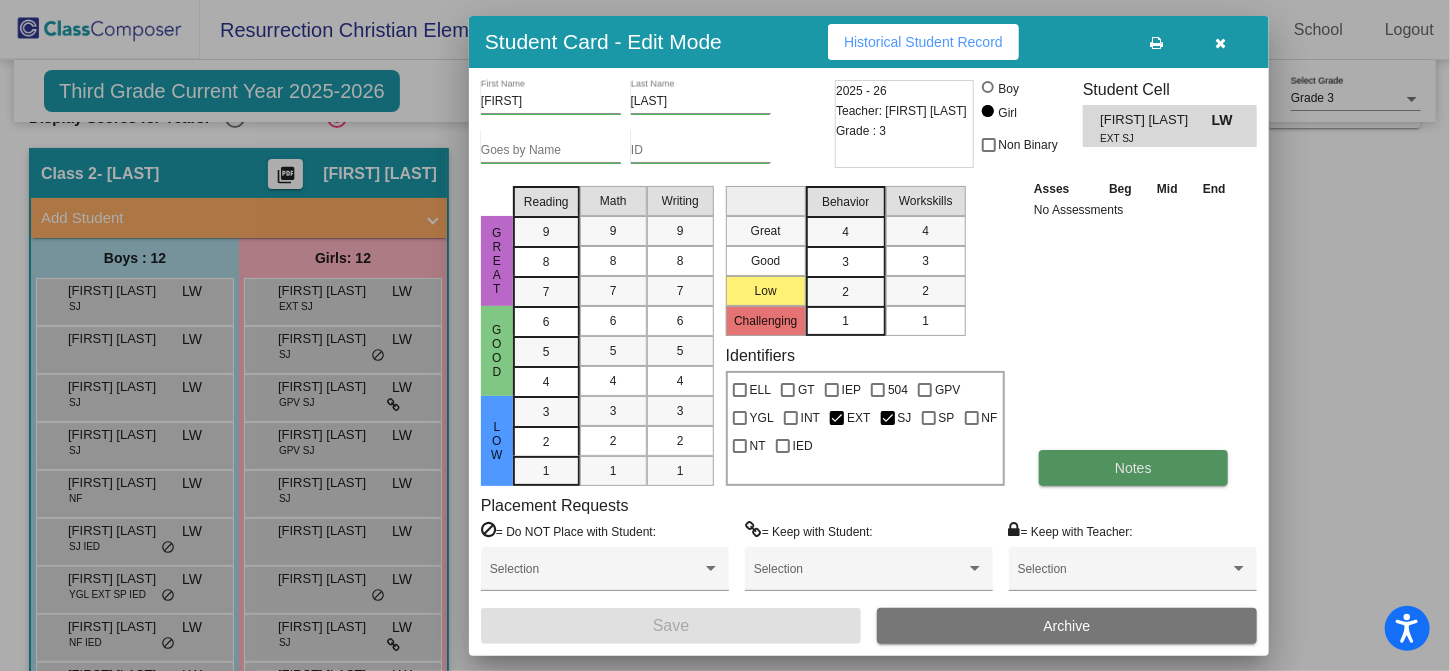 click on "Notes" at bounding box center [1133, 468] 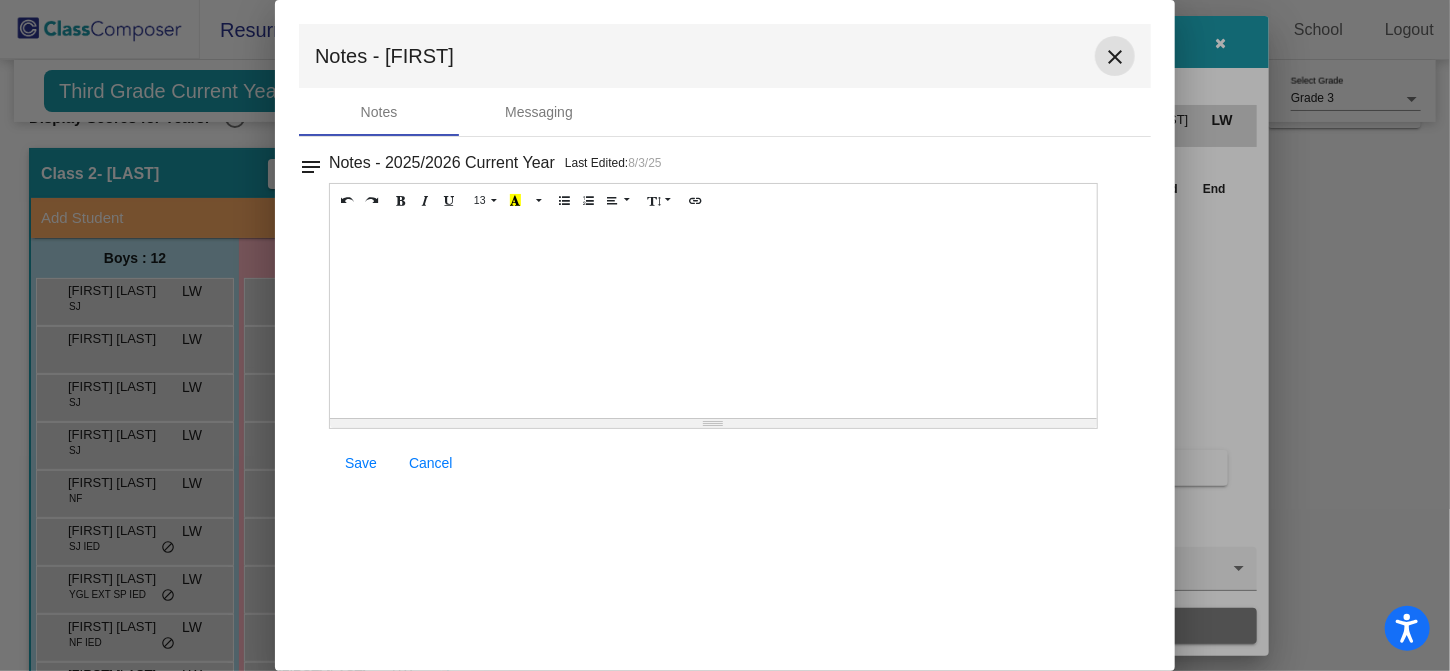 click on "close" at bounding box center (1115, 57) 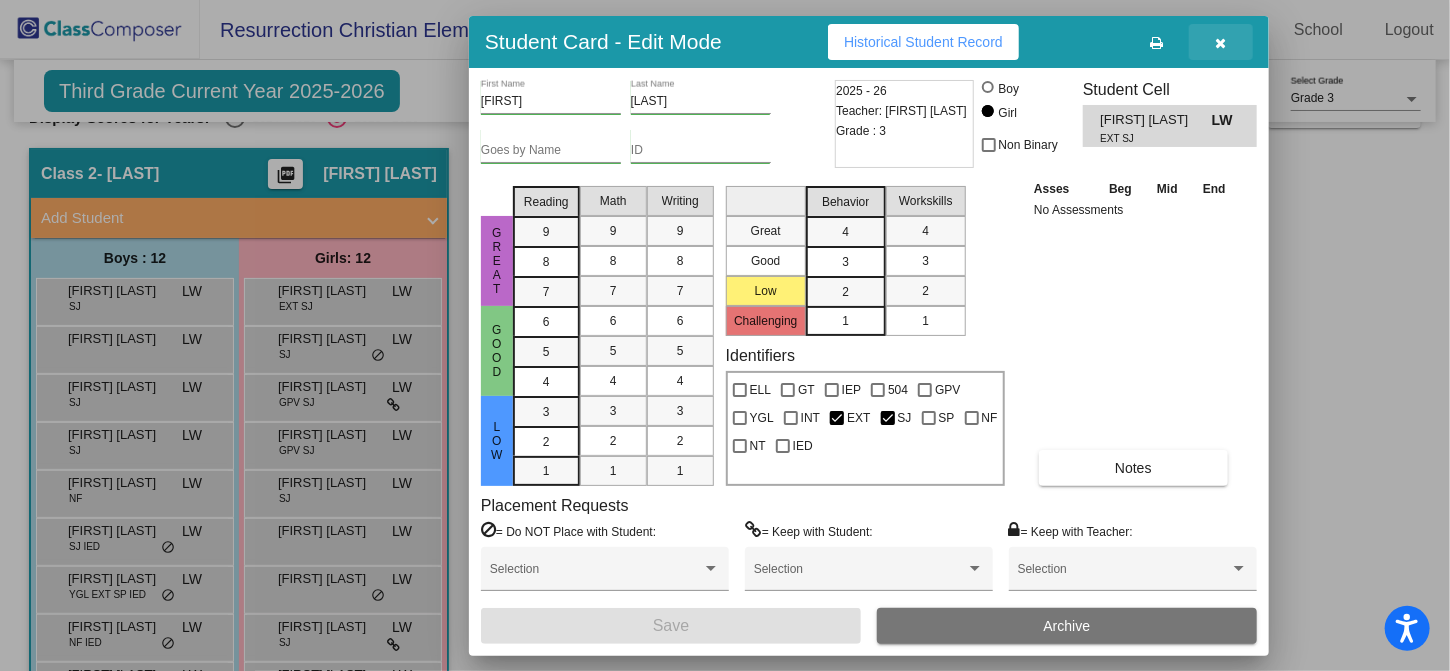 click at bounding box center (1221, 42) 